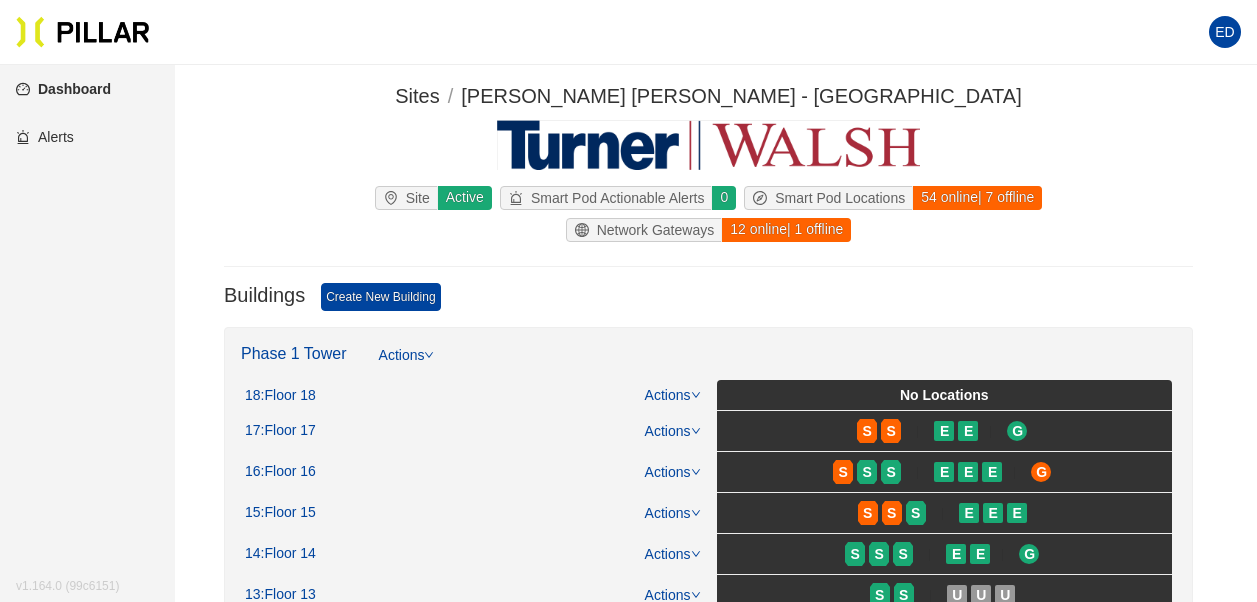 scroll, scrollTop: 0, scrollLeft: 0, axis: both 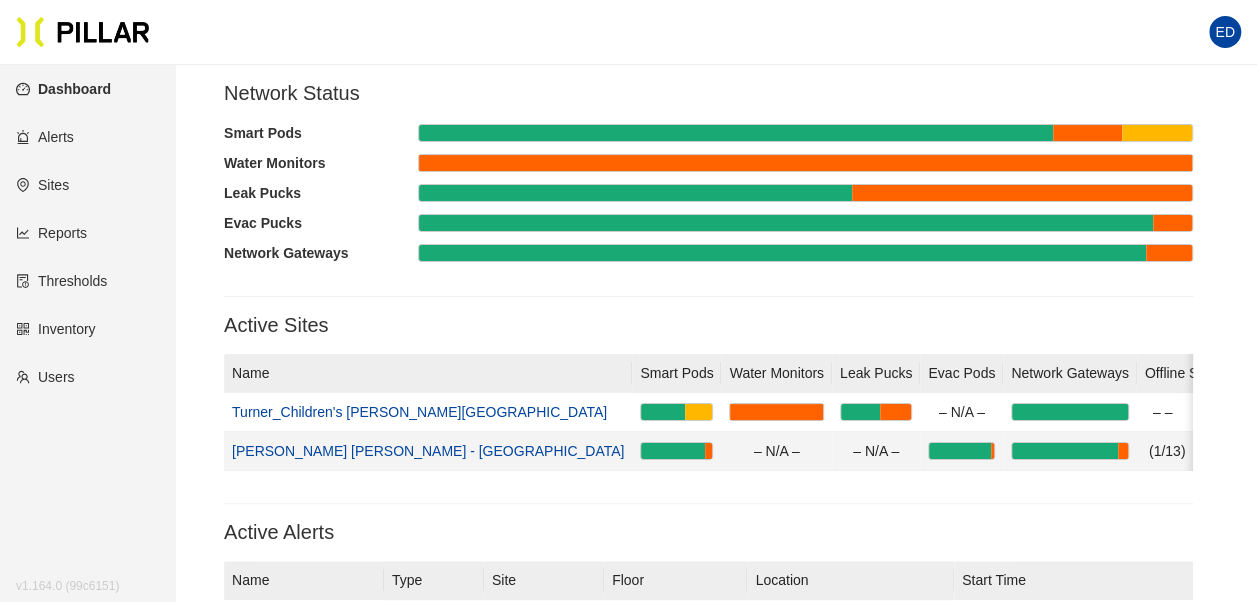 click on "[PERSON_NAME] [PERSON_NAME] - [GEOGRAPHIC_DATA]" at bounding box center (428, 451) 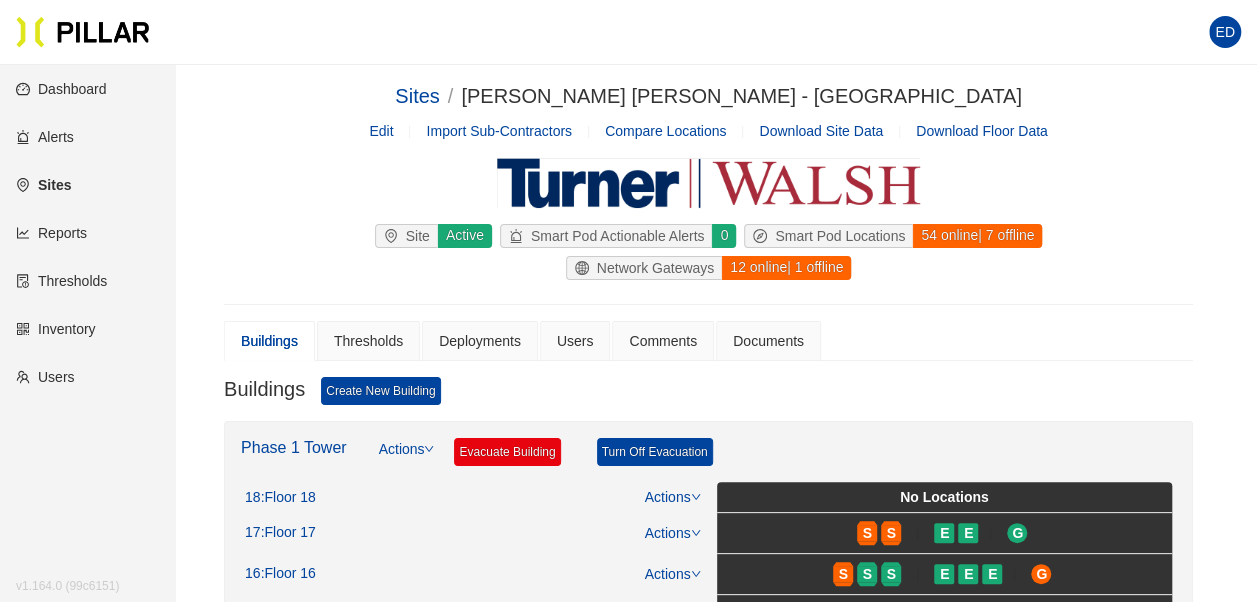 click on "Reports" at bounding box center (51, 233) 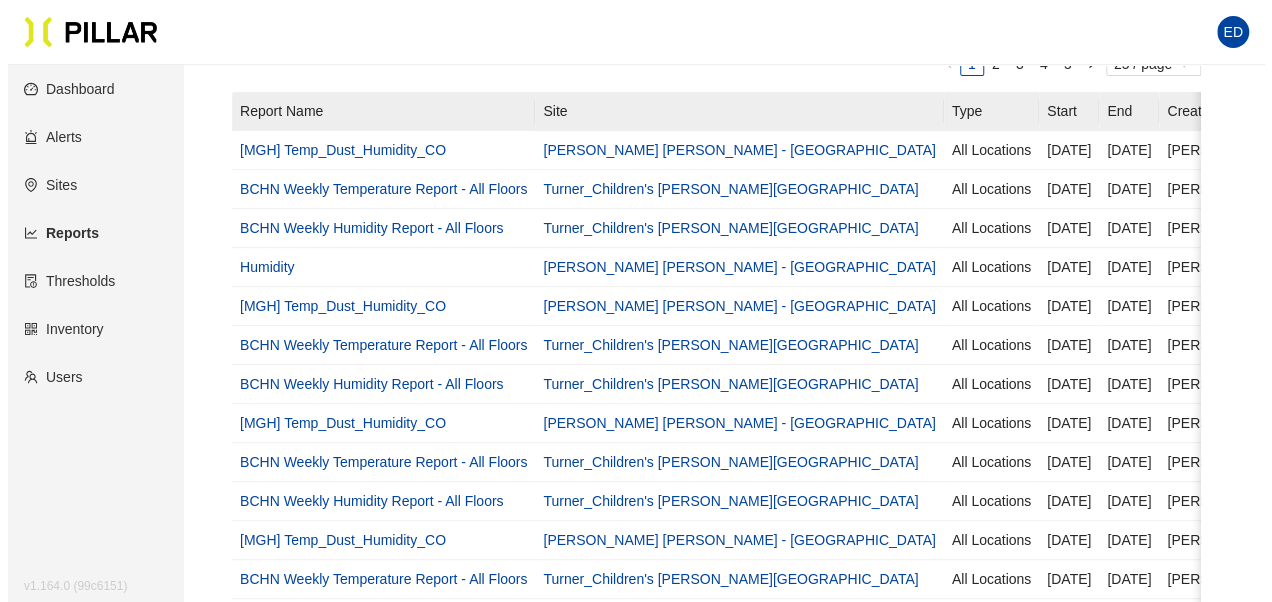 scroll, scrollTop: 0, scrollLeft: 0, axis: both 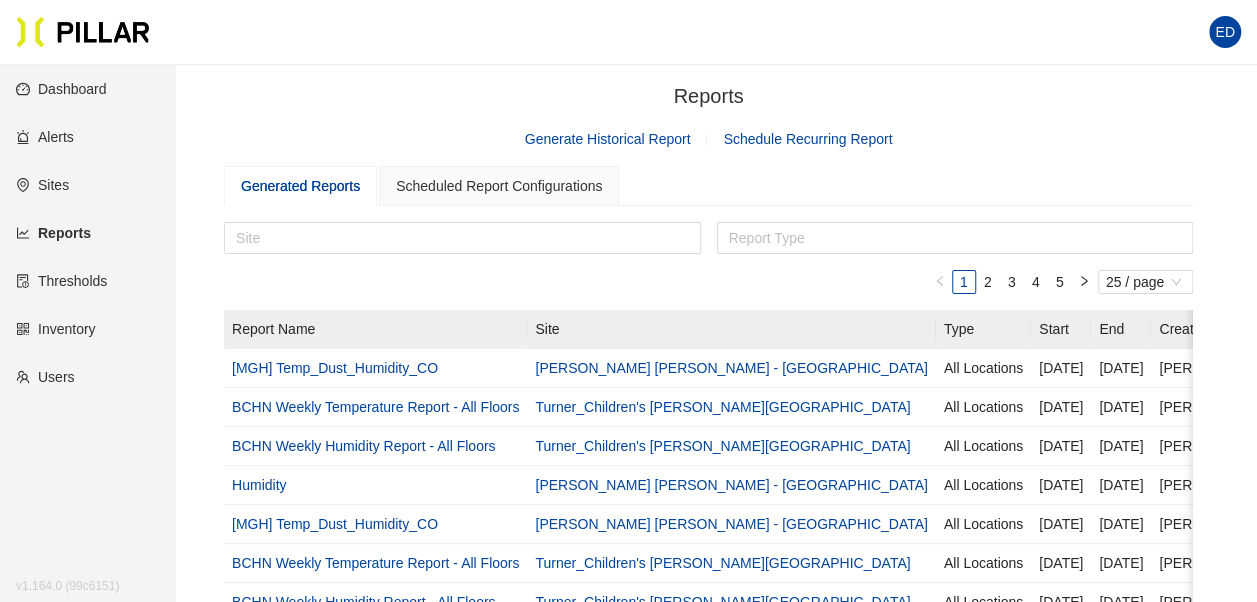 click on "Schedule Recurring Report" at bounding box center [807, 139] 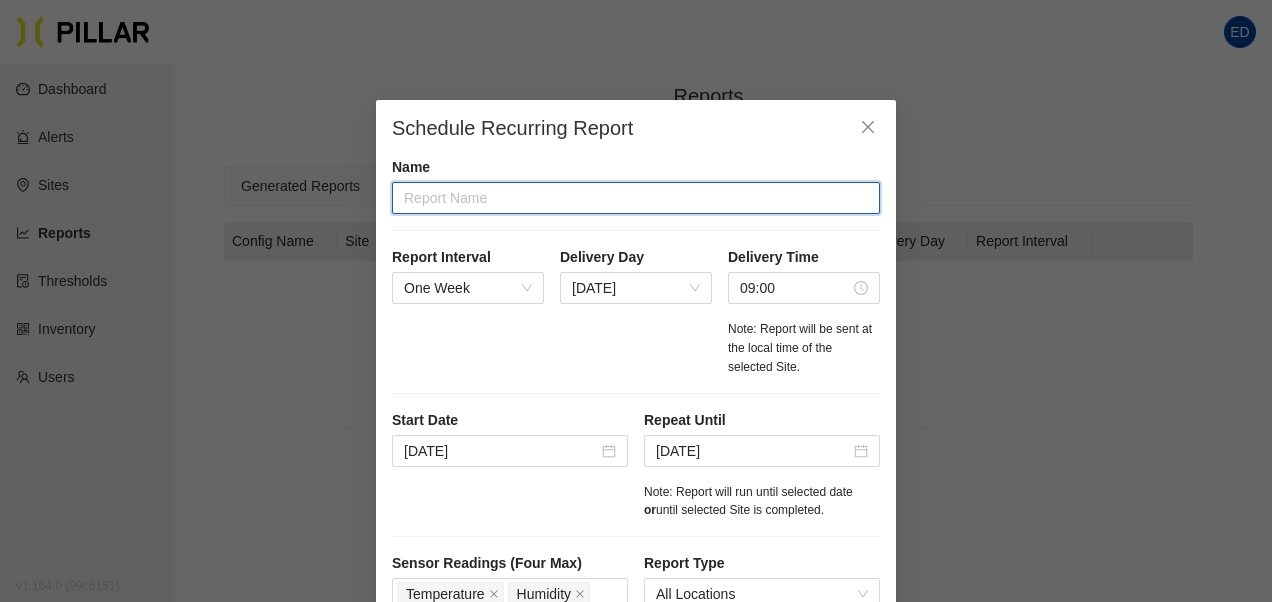 click at bounding box center [636, 198] 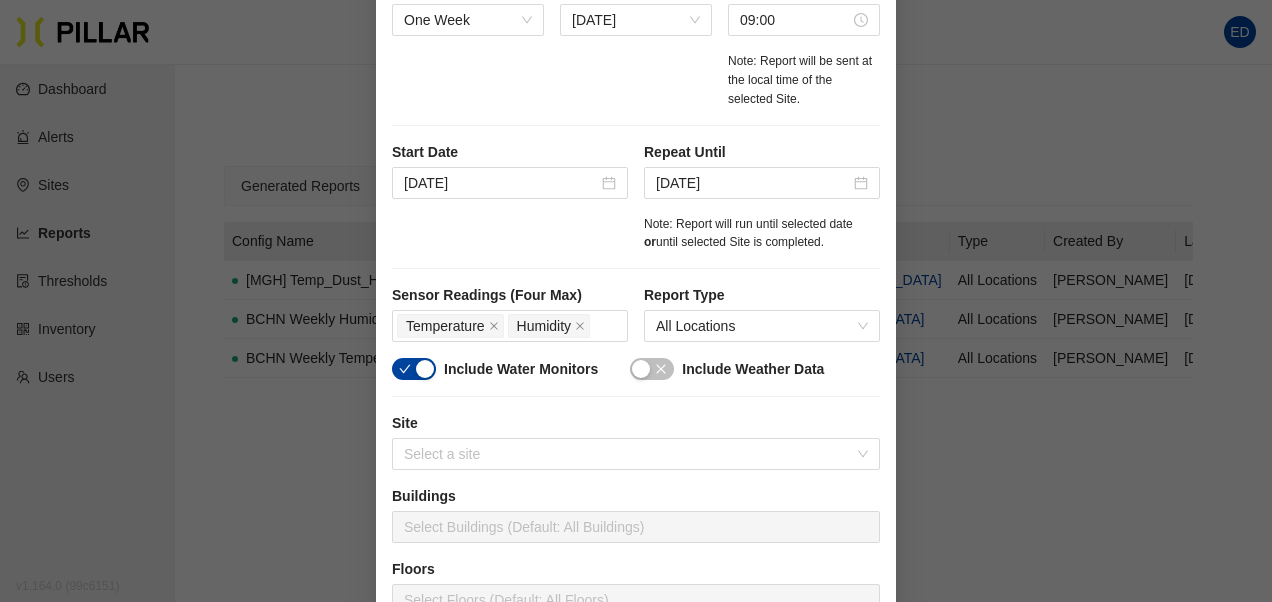 scroll, scrollTop: 300, scrollLeft: 0, axis: vertical 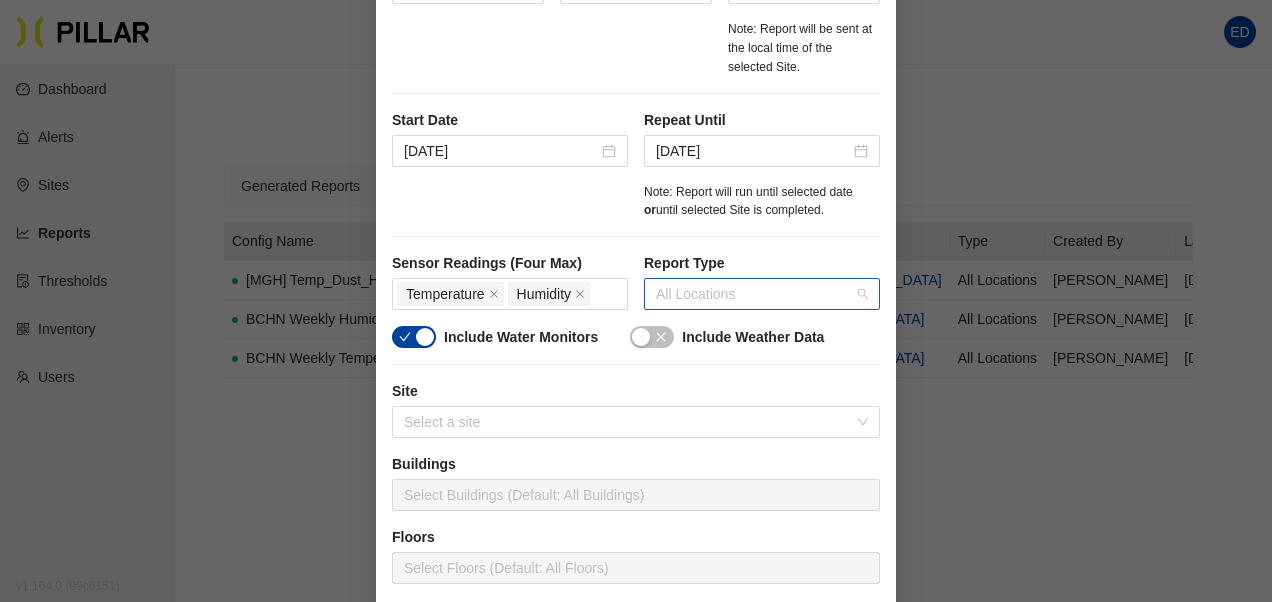 click on "All Locations" at bounding box center (762, 294) 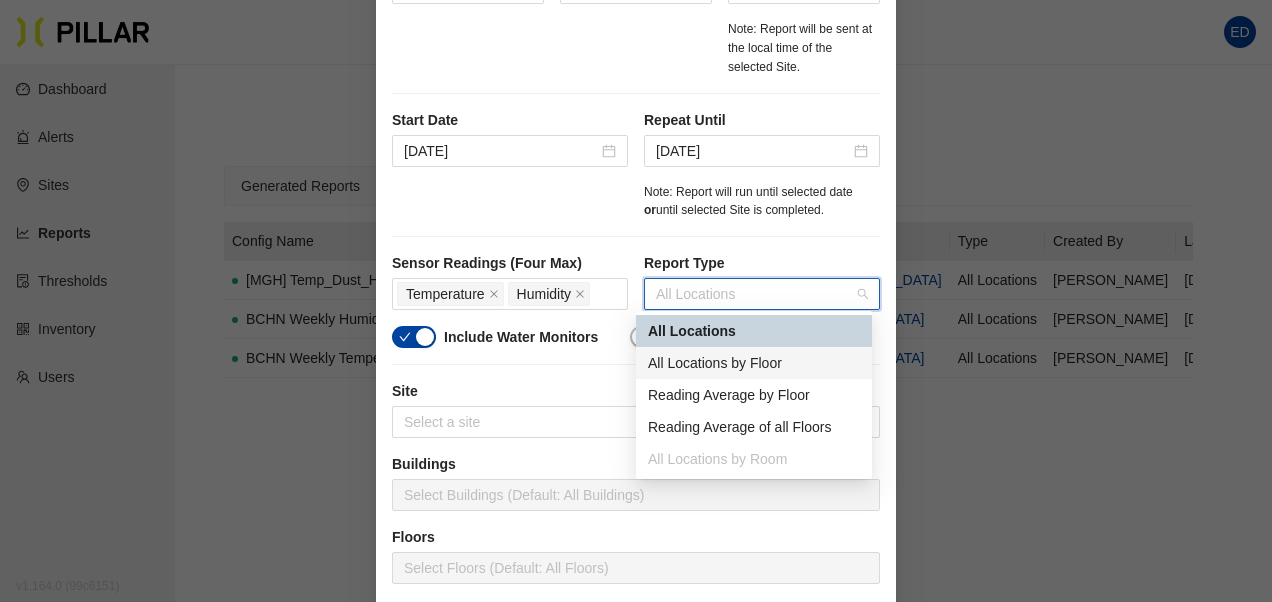 click on "All Locations by Floor" at bounding box center (754, 363) 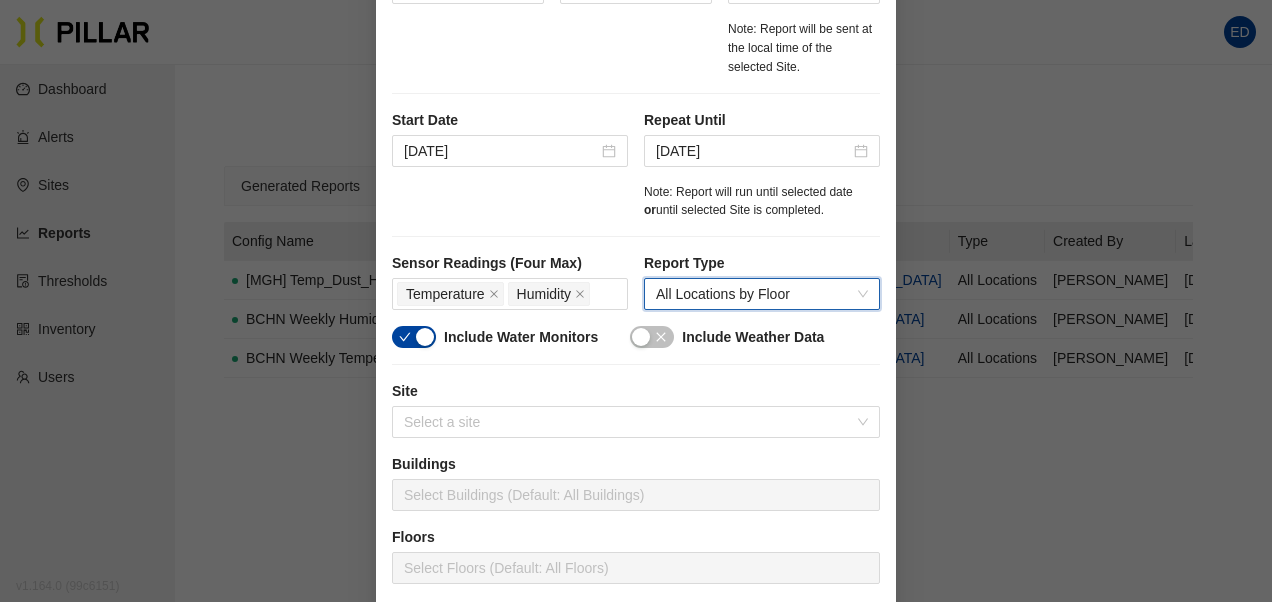 scroll, scrollTop: 0, scrollLeft: 0, axis: both 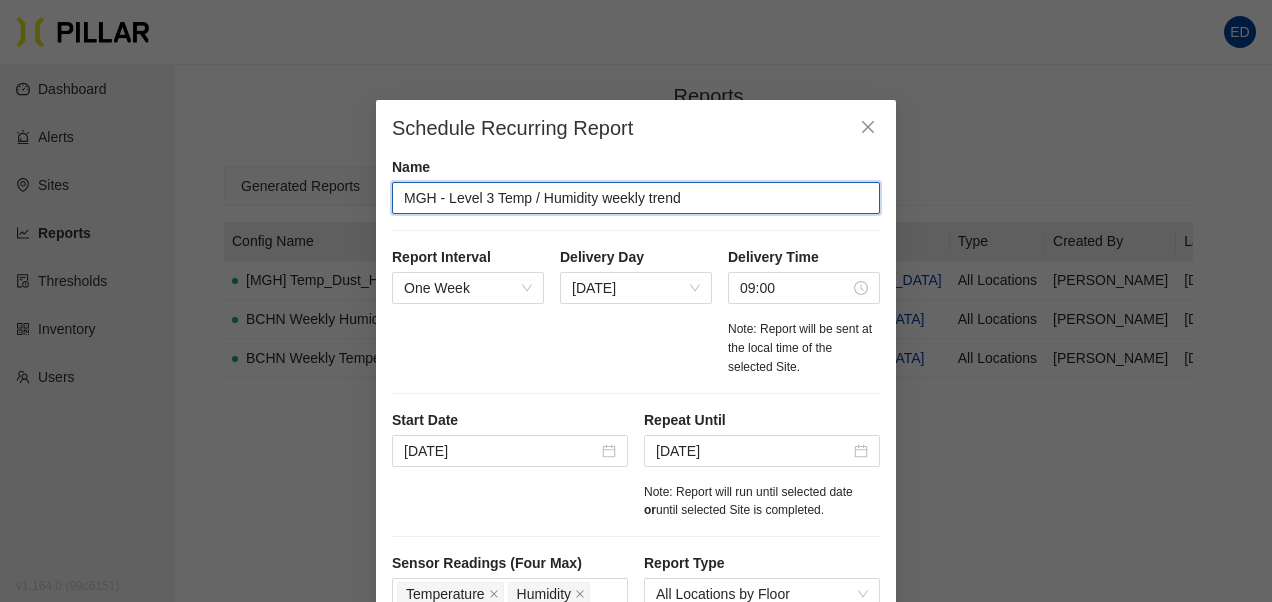 drag, startPoint x: 489, startPoint y: 200, endPoint x: 438, endPoint y: 202, distance: 51.0392 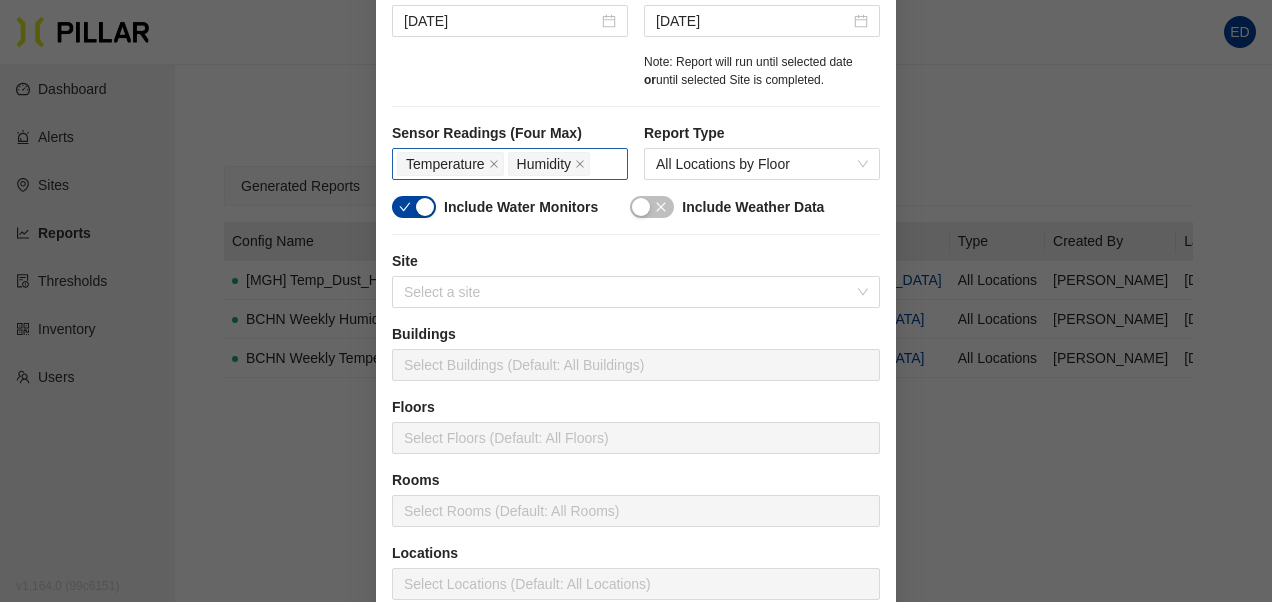 scroll, scrollTop: 400, scrollLeft: 0, axis: vertical 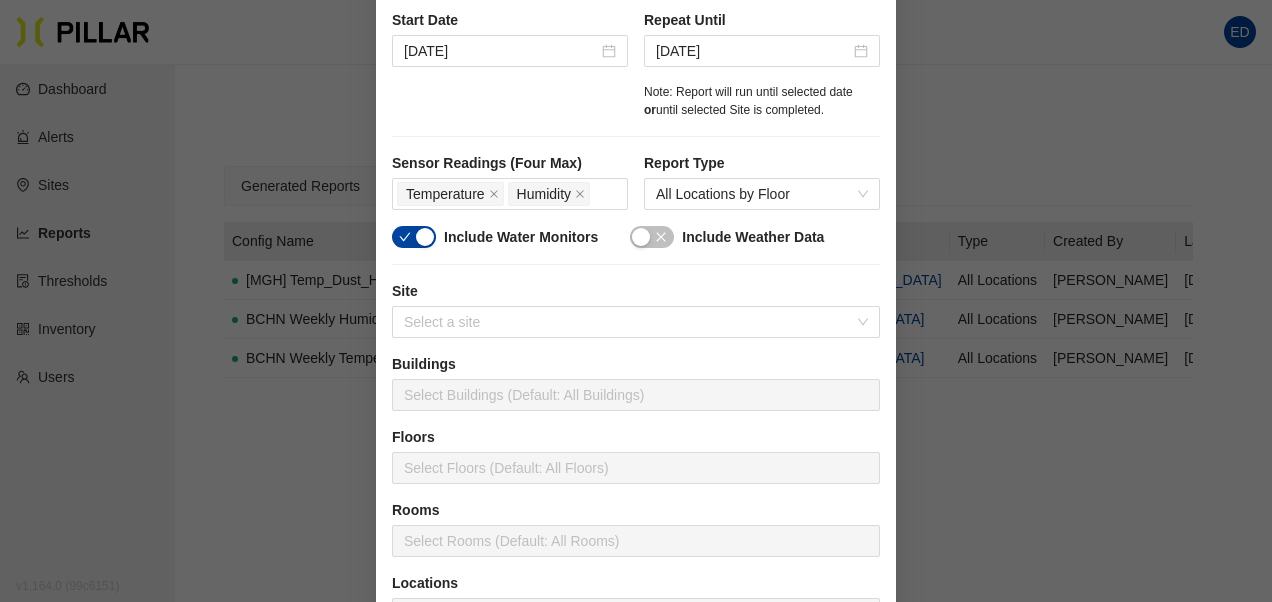 type on "MGH - All Floors Temp / Humidity weekly trend" 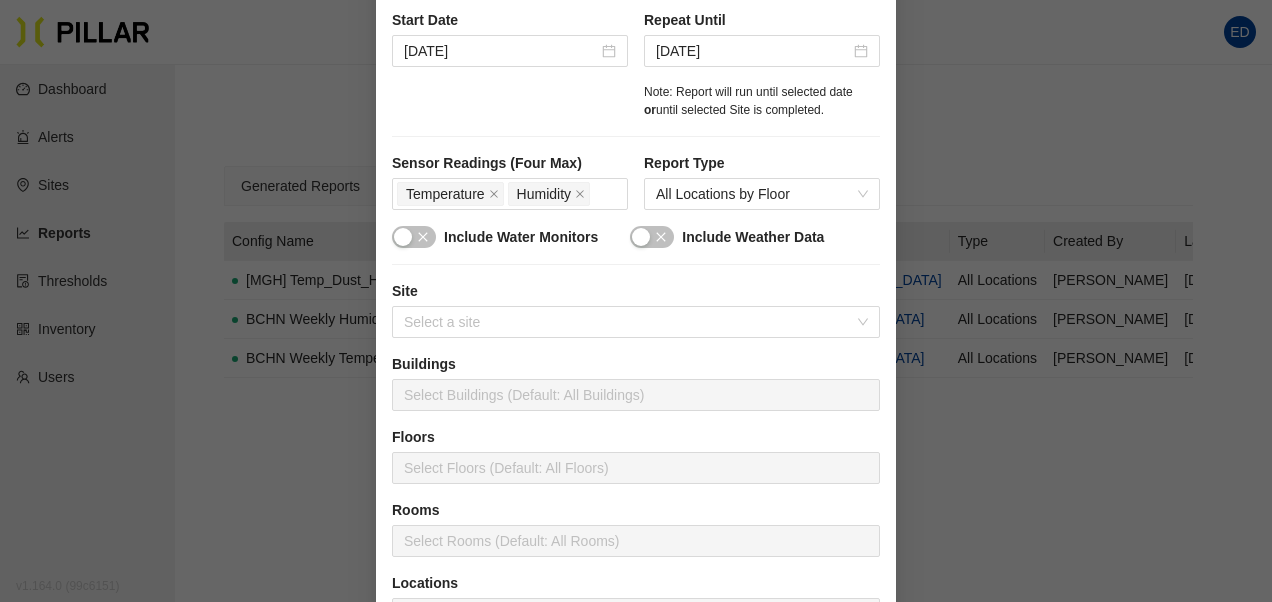 click at bounding box center (641, 237) 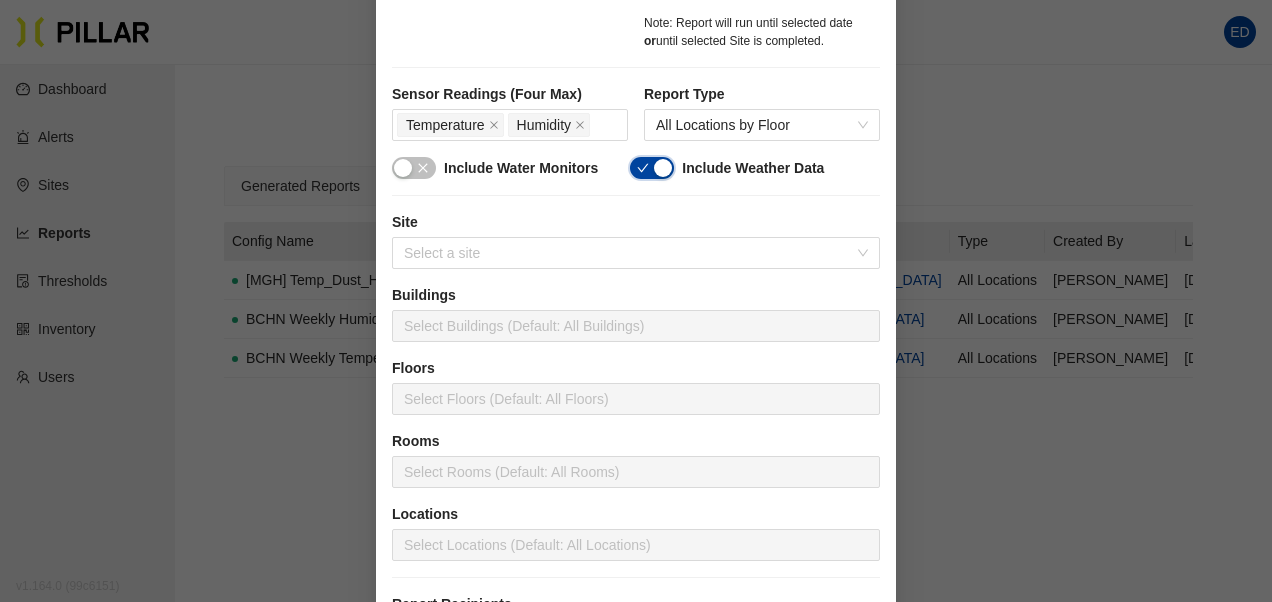 scroll, scrollTop: 500, scrollLeft: 0, axis: vertical 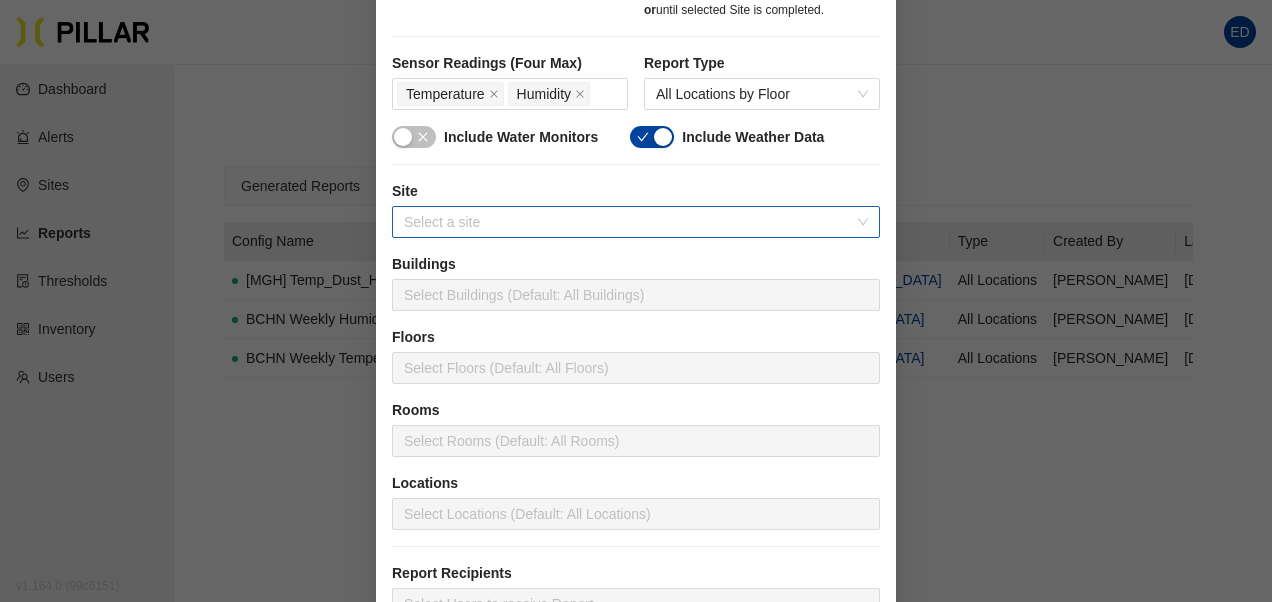 click at bounding box center (629, 222) 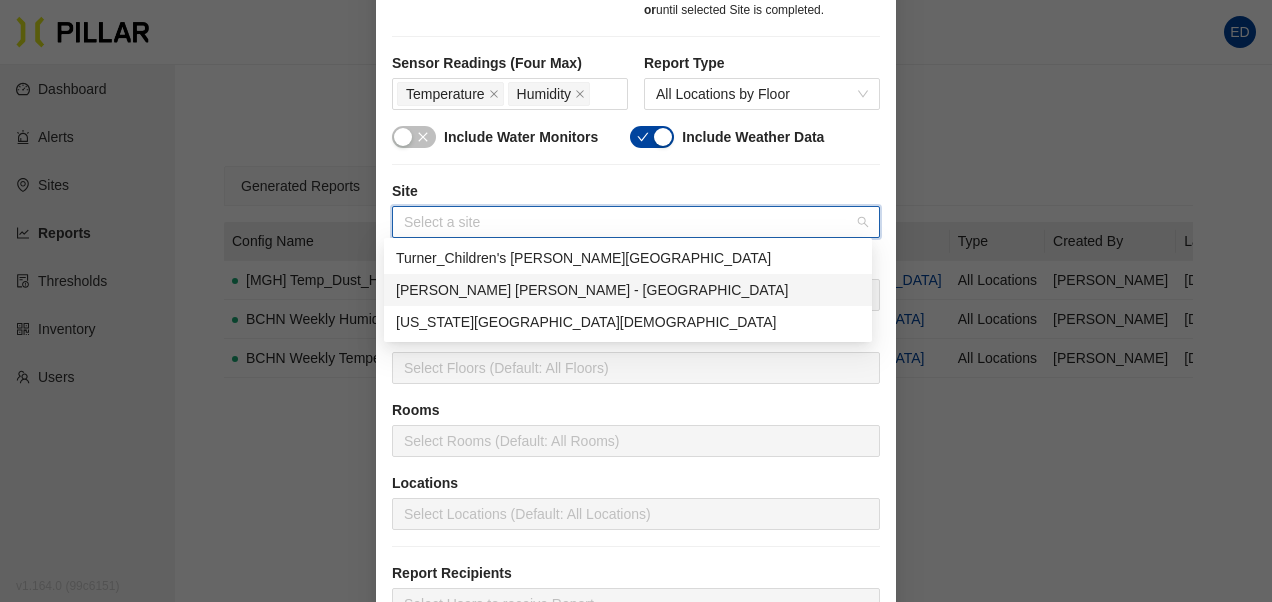 click on "[PERSON_NAME] [PERSON_NAME] - [GEOGRAPHIC_DATA]" at bounding box center [628, 290] 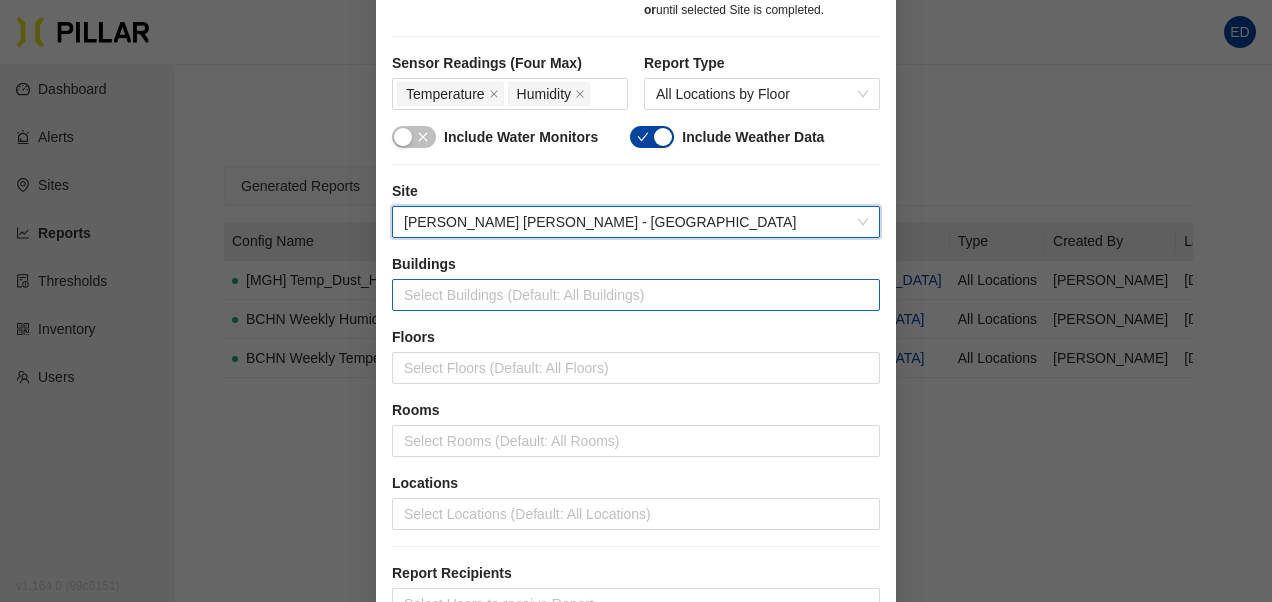click at bounding box center [636, 295] 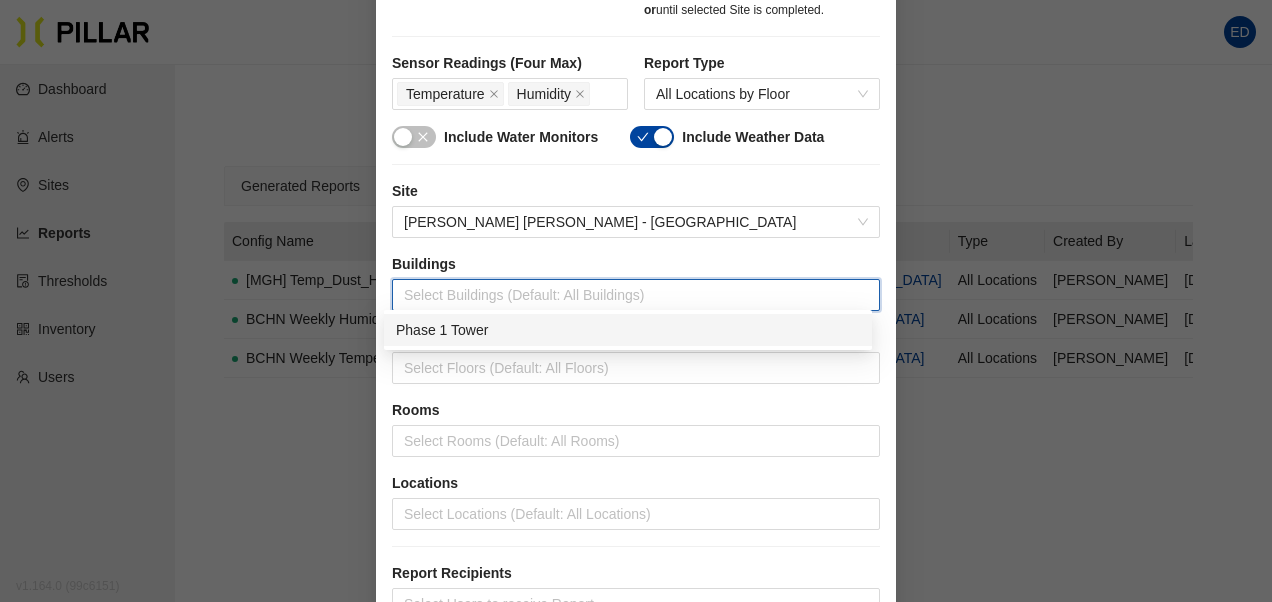 click on "Phase 1 Tower" at bounding box center (628, 330) 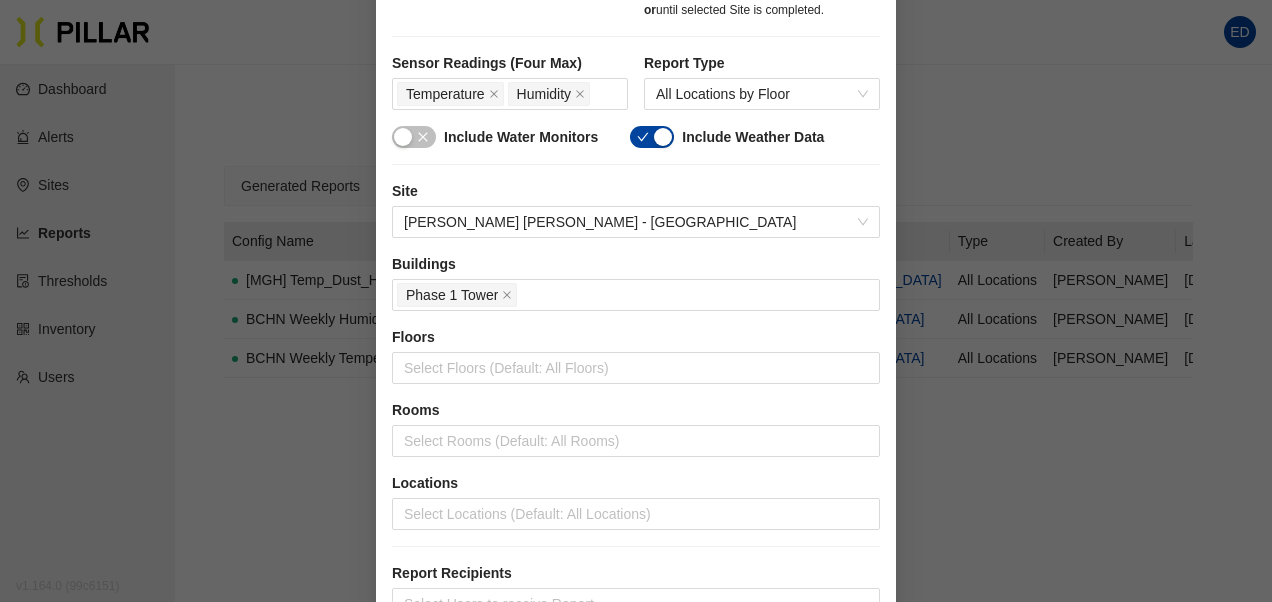 click on "Buildings" at bounding box center (636, 264) 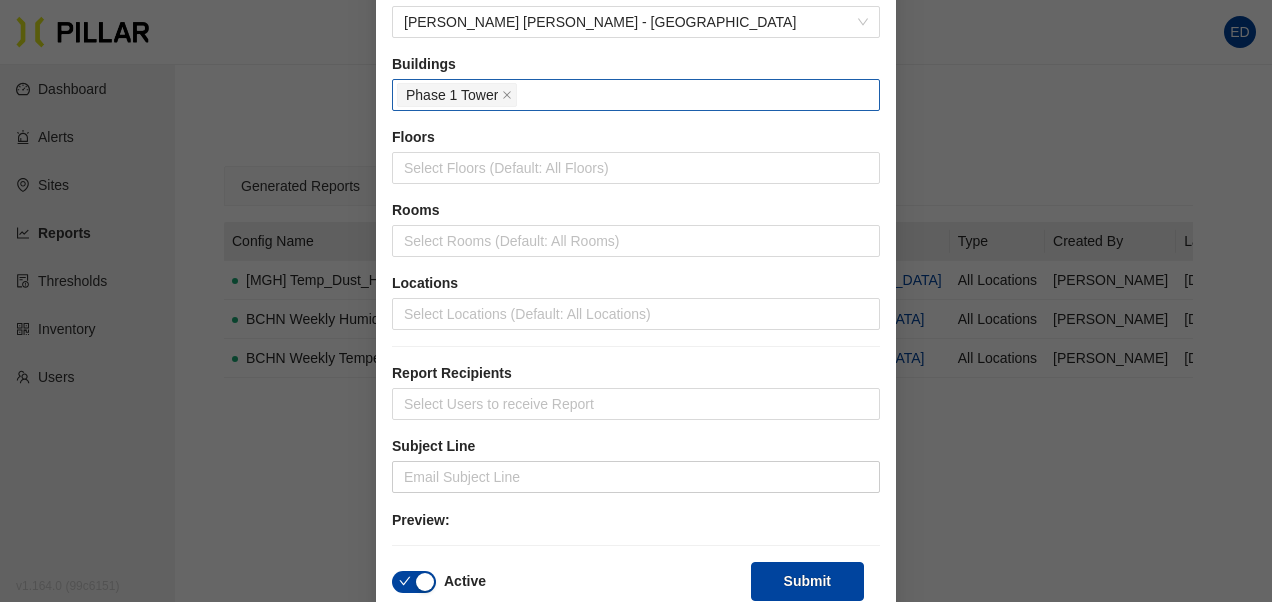 scroll, scrollTop: 722, scrollLeft: 0, axis: vertical 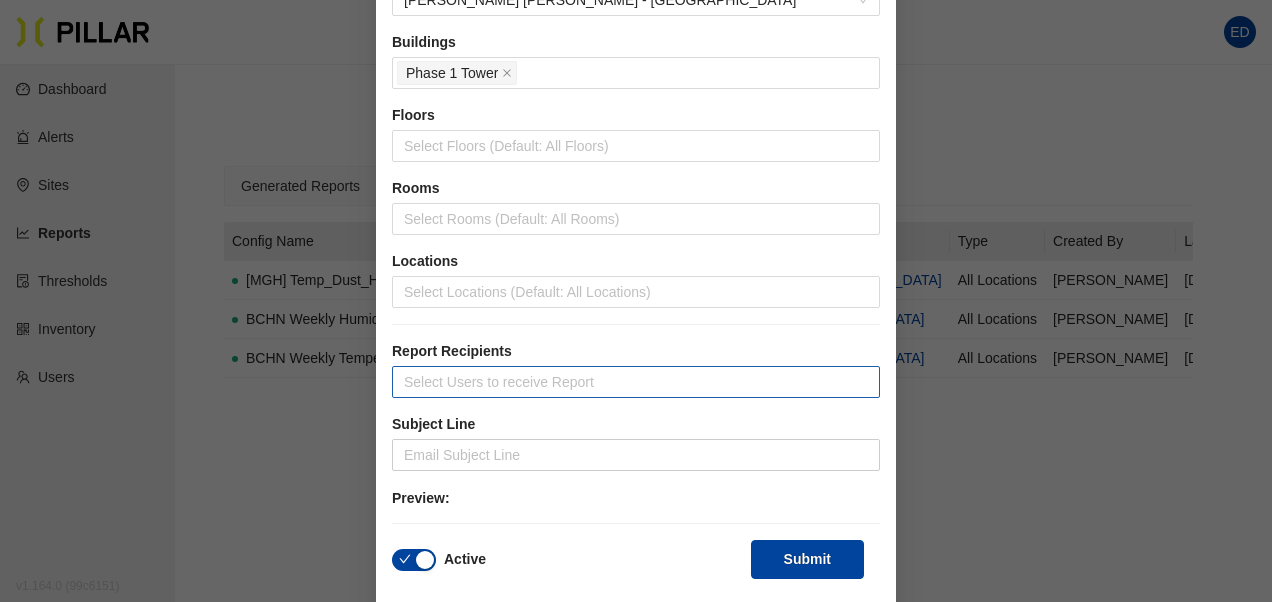 click at bounding box center (636, 382) 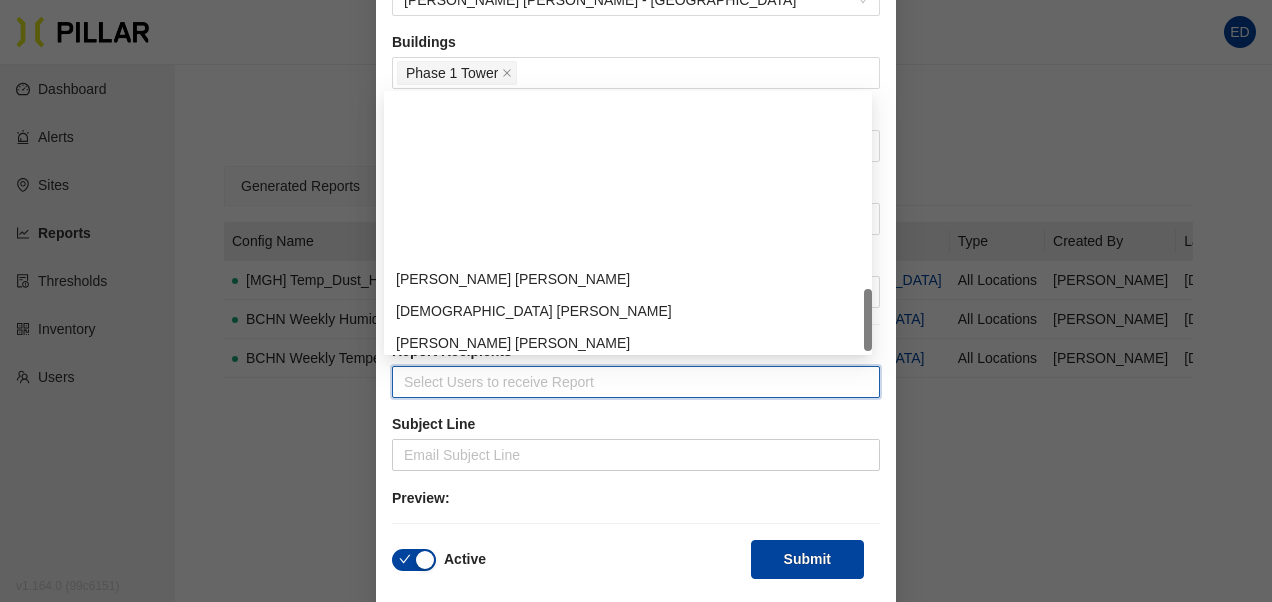 scroll, scrollTop: 800, scrollLeft: 0, axis: vertical 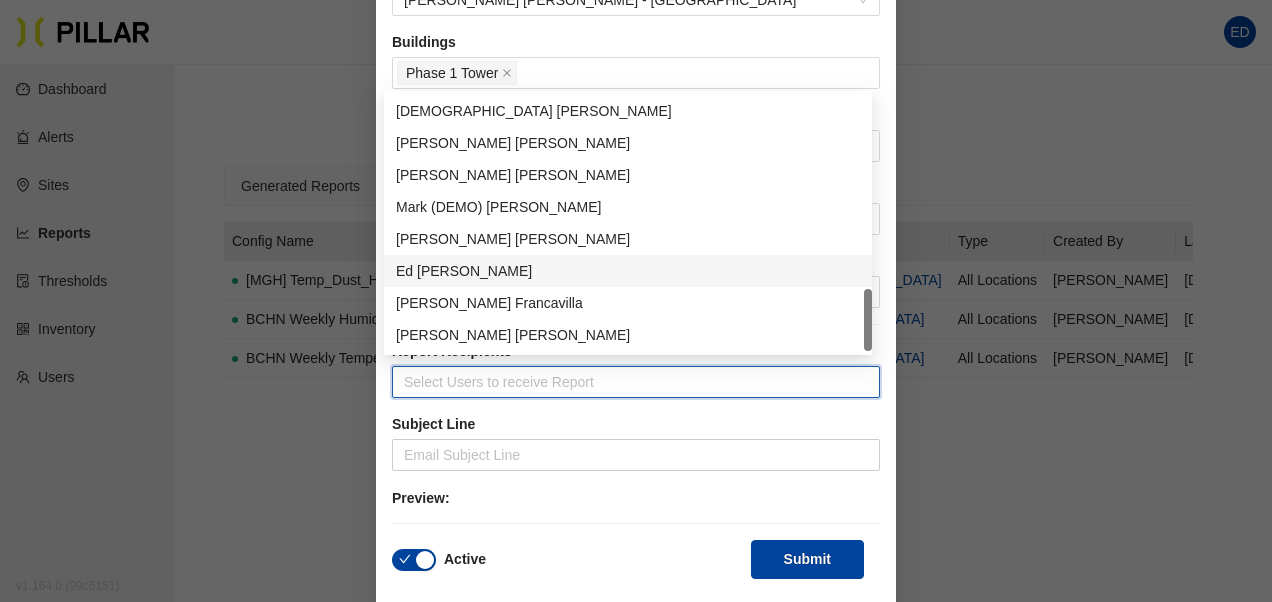 click on "[PERSON_NAME]" at bounding box center [628, 271] 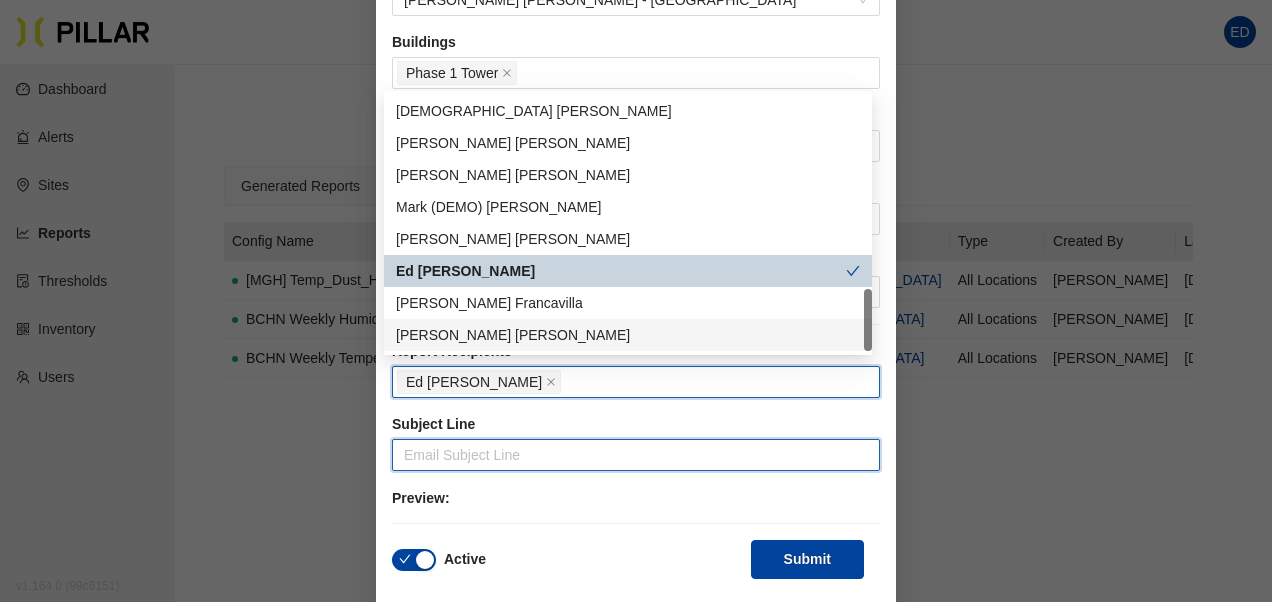 click at bounding box center (636, 455) 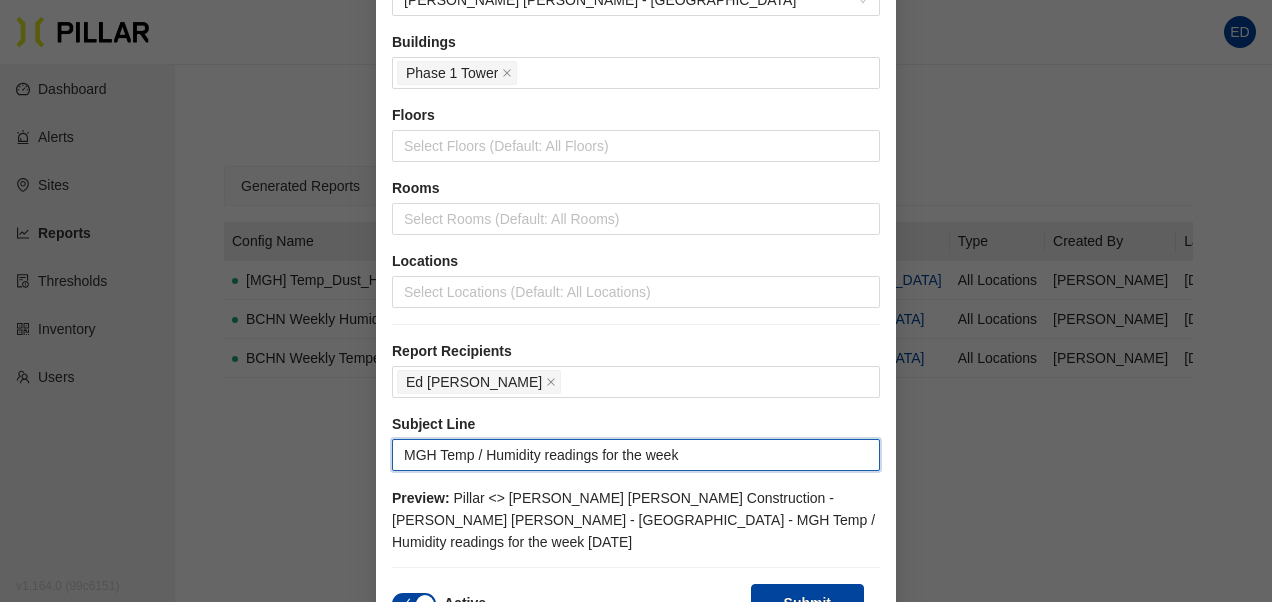 type on "MGH Temp / Humidity readings for the week" 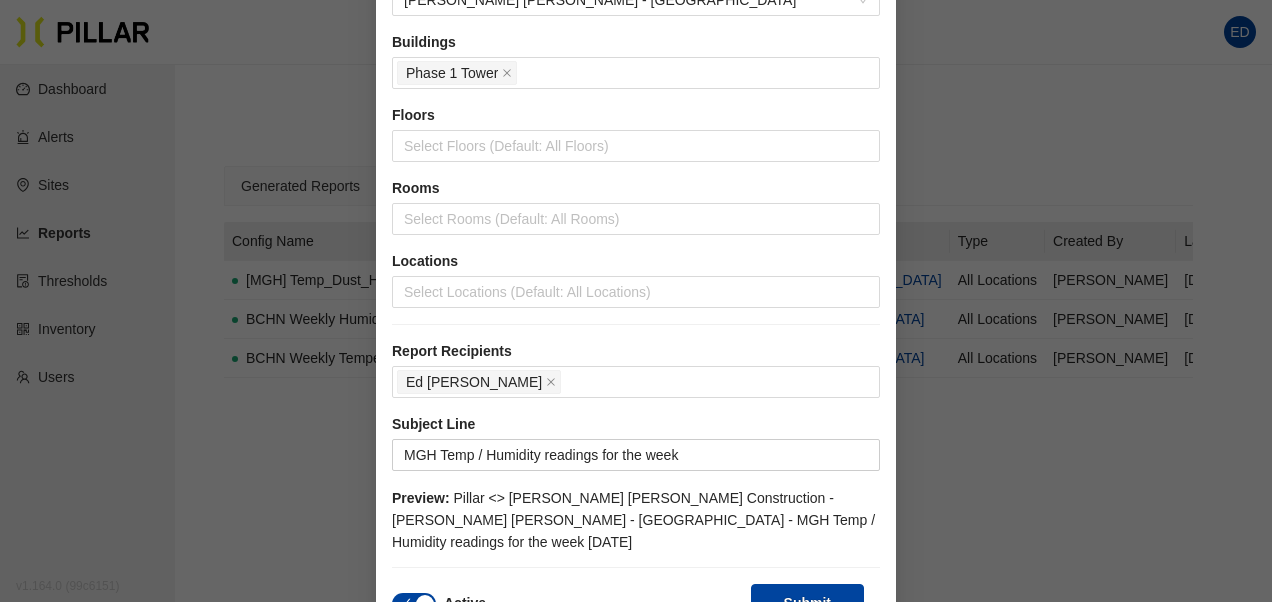 click on "Subject Line" at bounding box center (636, 424) 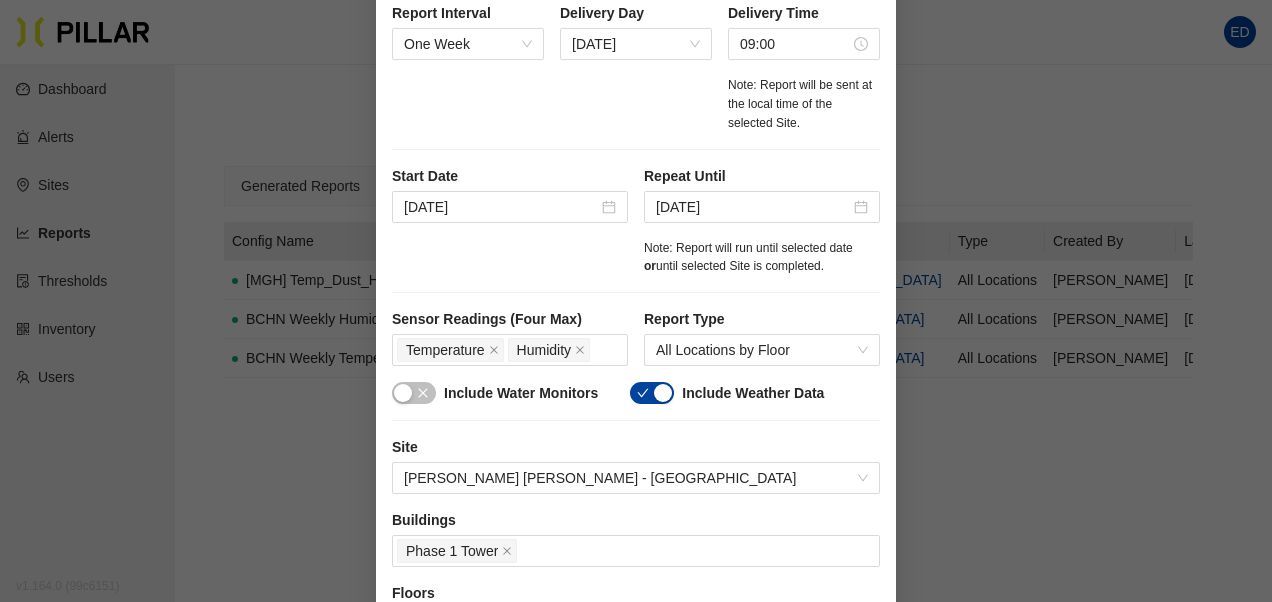 scroll, scrollTop: 144, scrollLeft: 0, axis: vertical 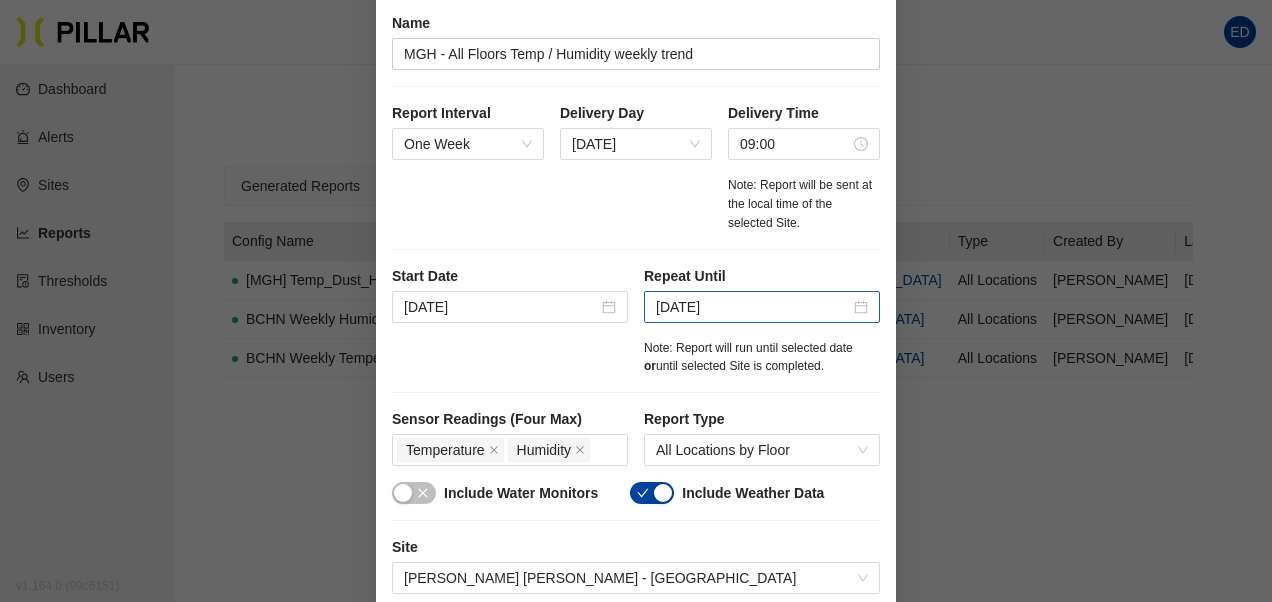 click on "[DATE]" at bounding box center (762, 307) 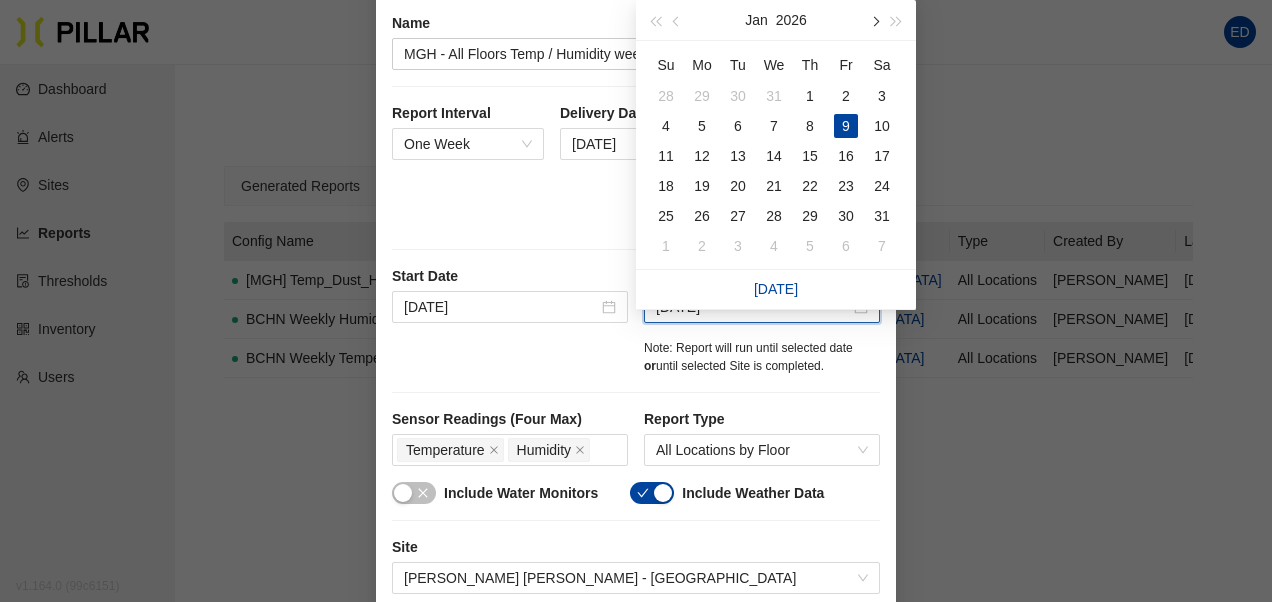 click at bounding box center [874, 20] 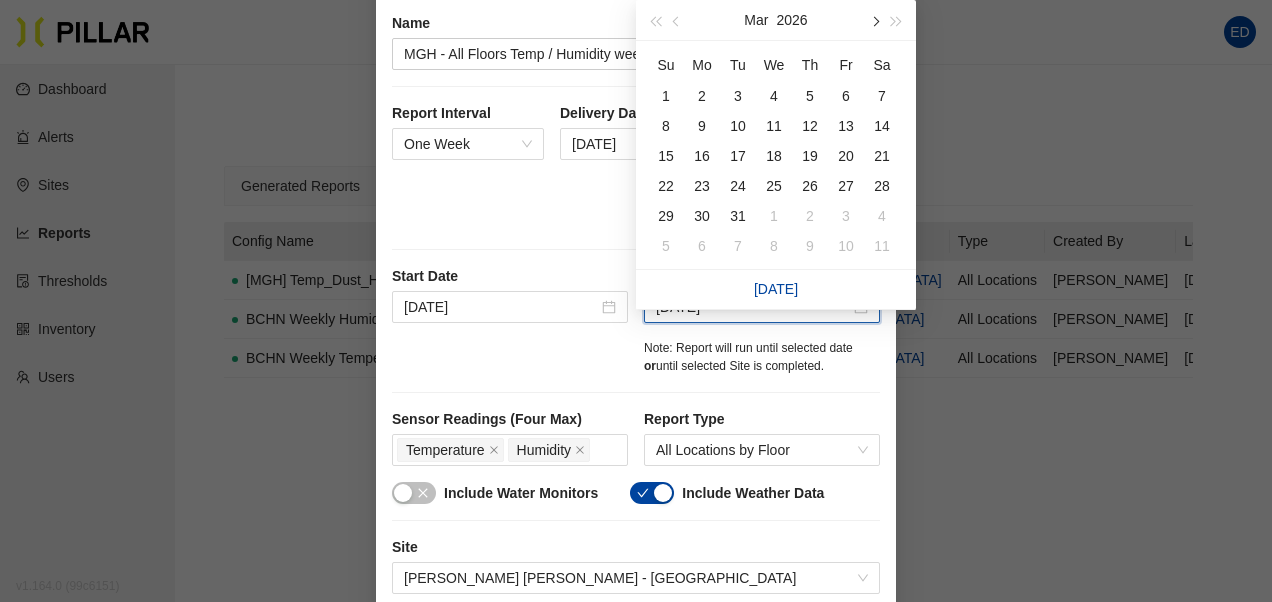 click at bounding box center (874, 20) 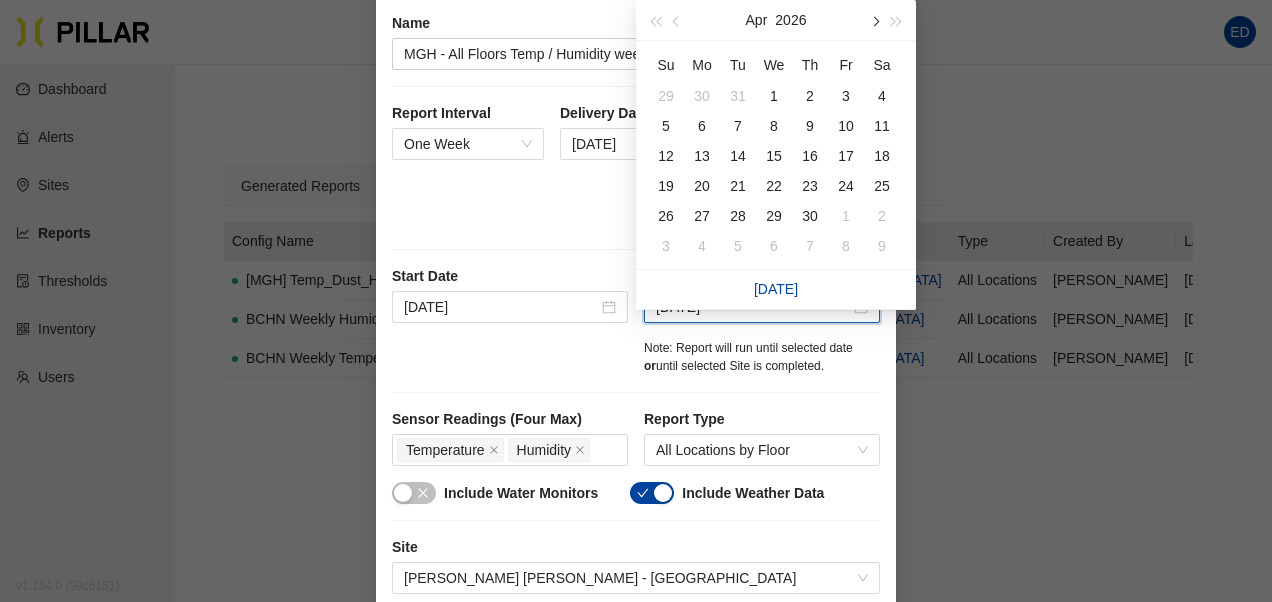 click at bounding box center [874, 20] 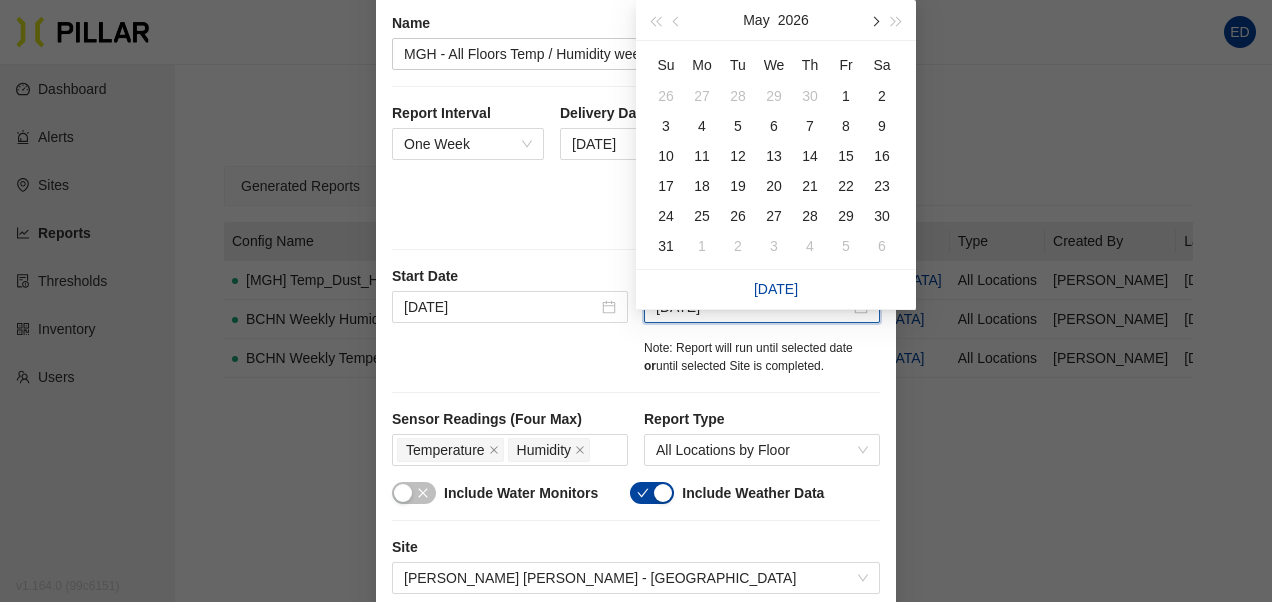 click at bounding box center (874, 20) 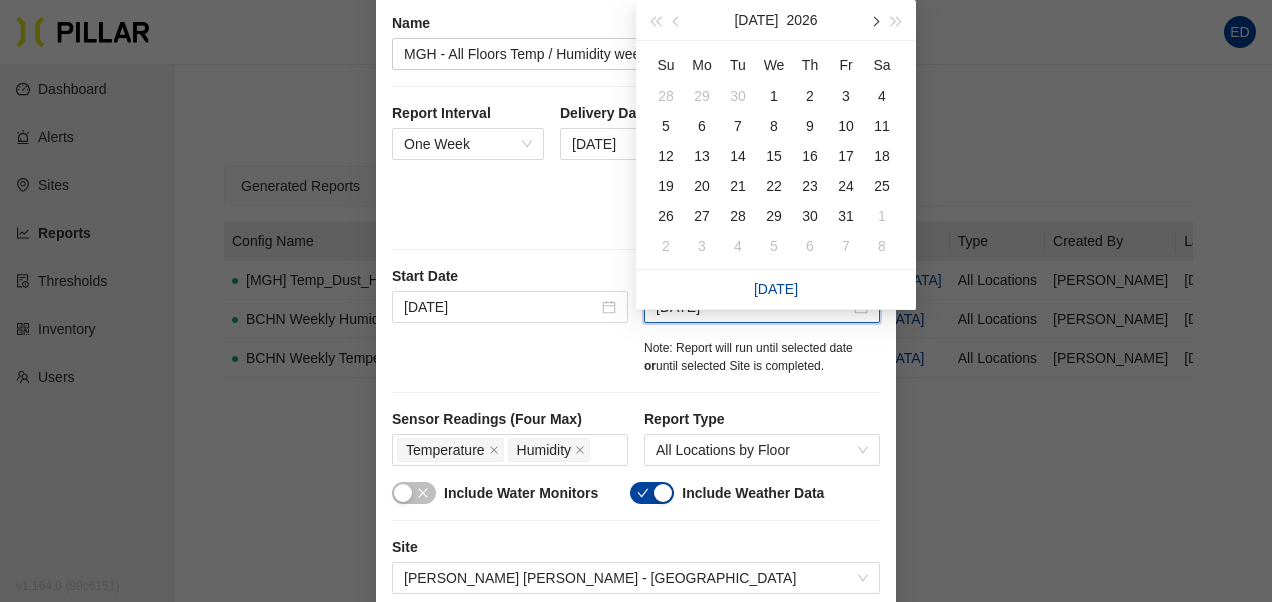 click at bounding box center [874, 20] 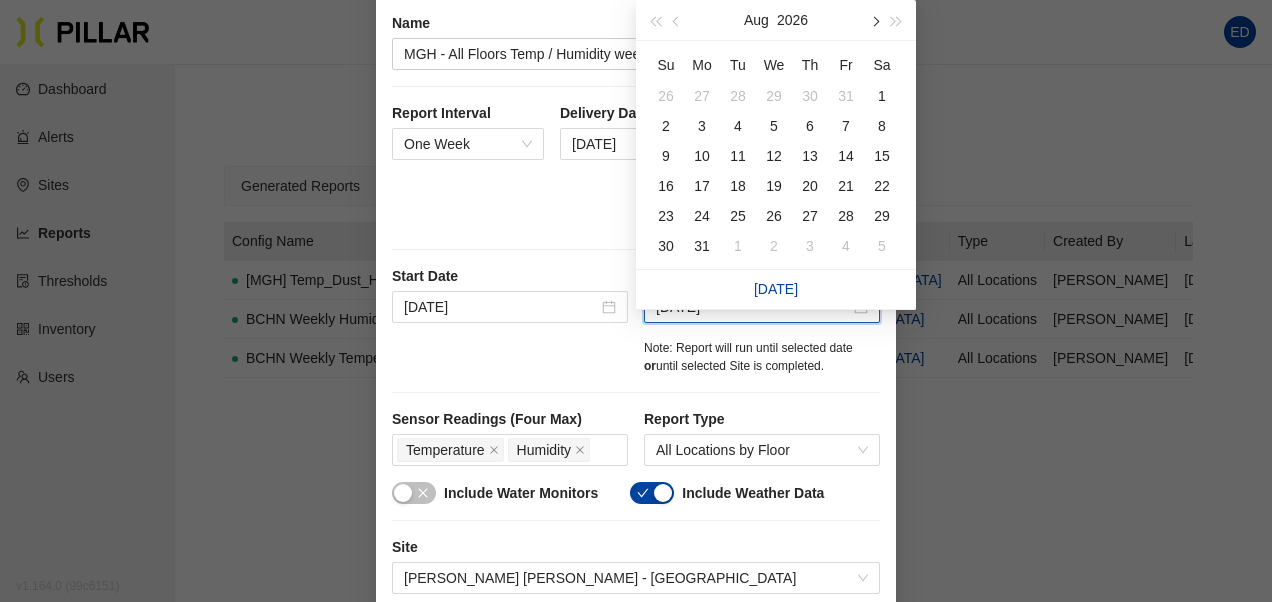 click at bounding box center [874, 20] 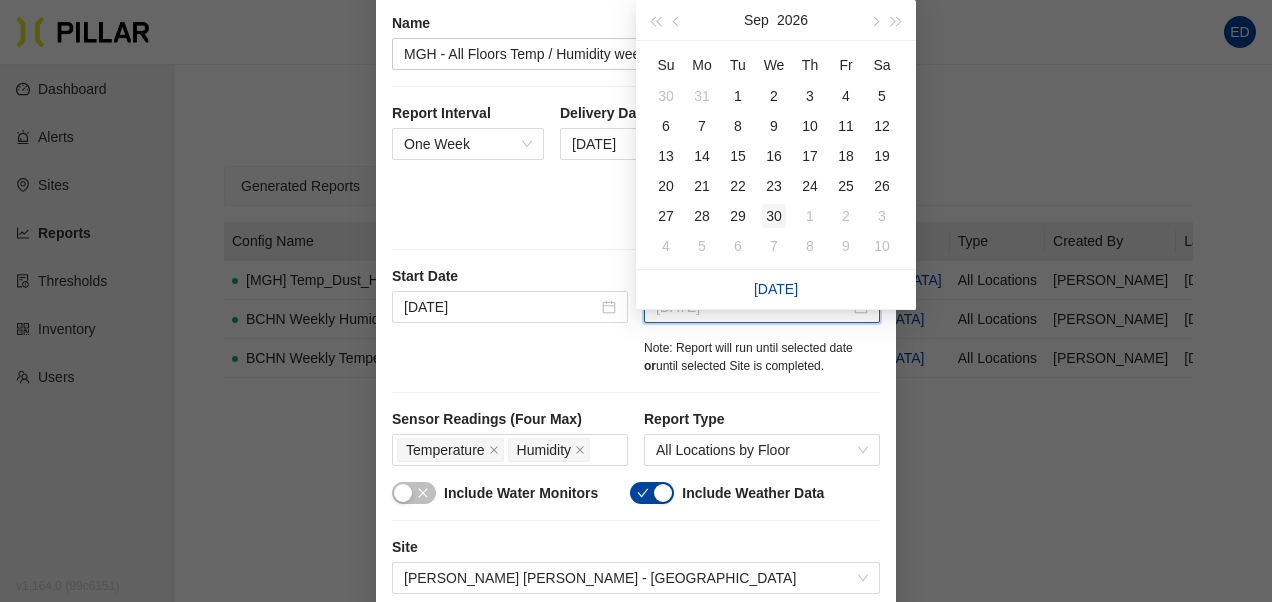 type on "[DATE]" 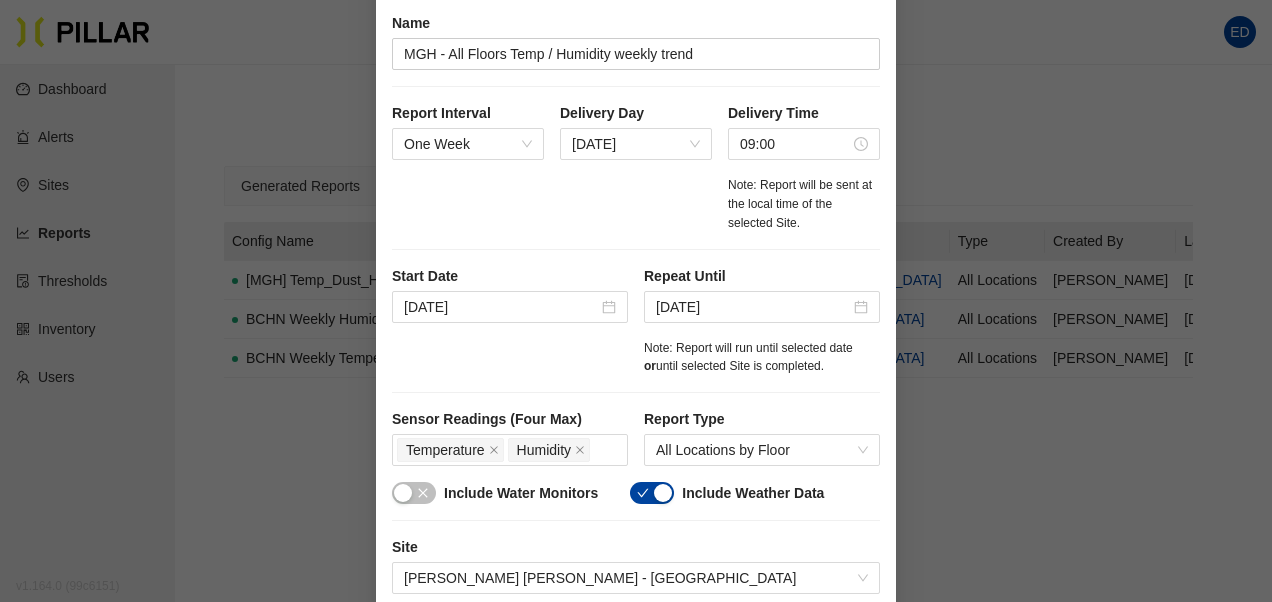click on "Report Interval One Week Delivery Day [DATE] Delivery Time 09:00 Note: Report will be sent at the local time of the selected Site." at bounding box center (636, 176) 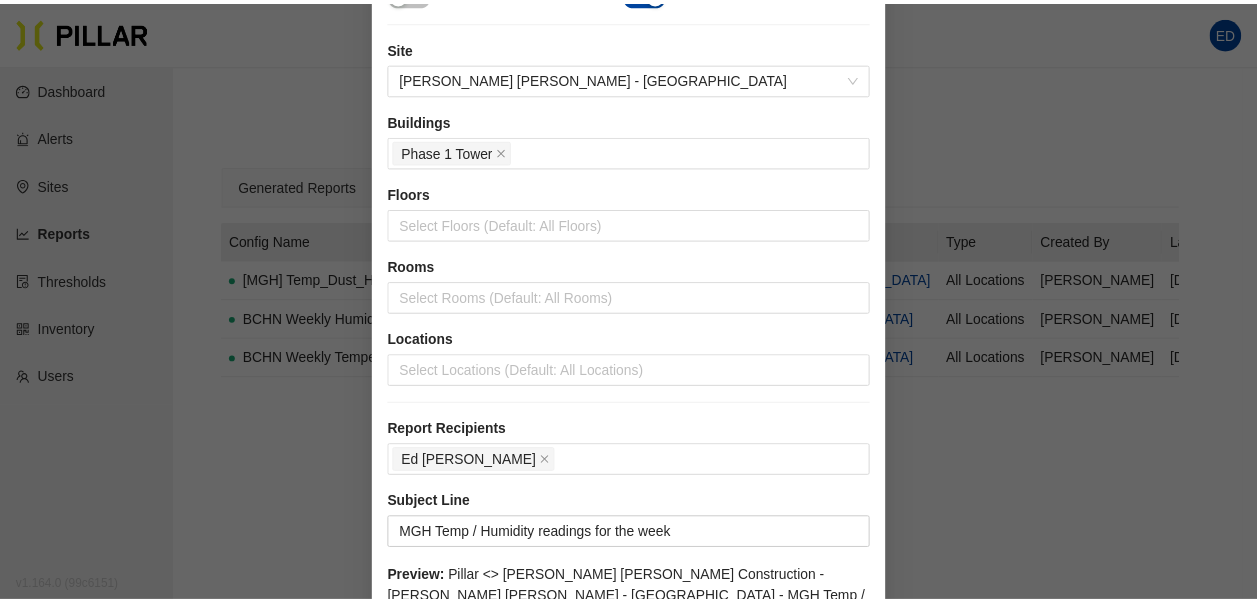 scroll, scrollTop: 744, scrollLeft: 0, axis: vertical 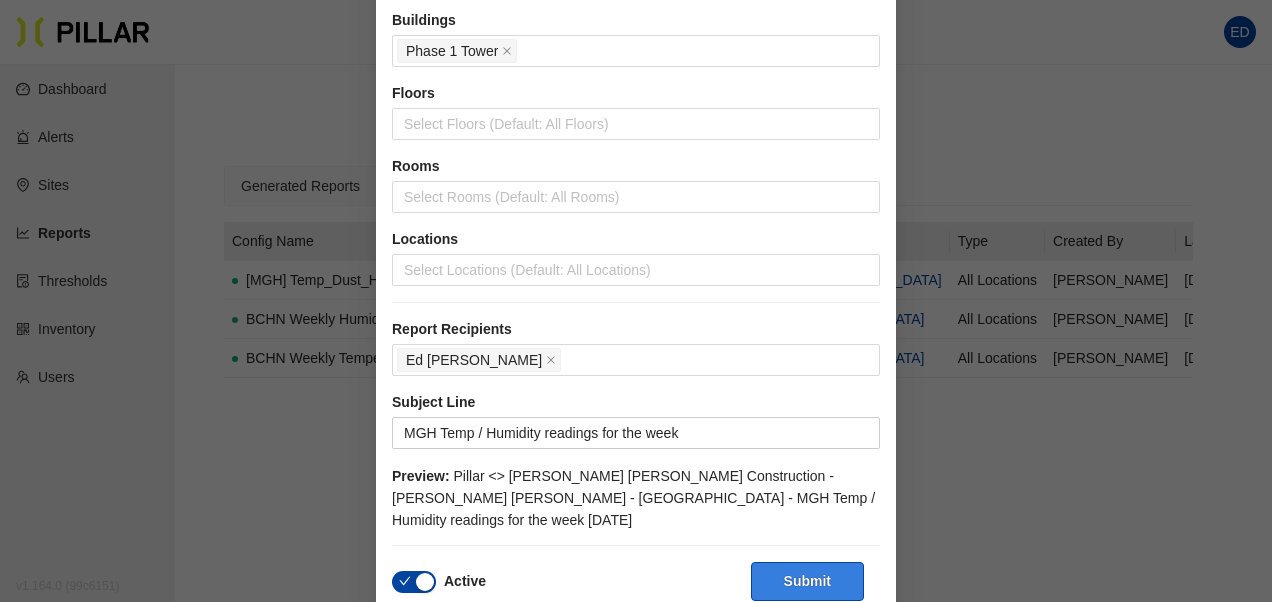click on "Submit" at bounding box center [807, 581] 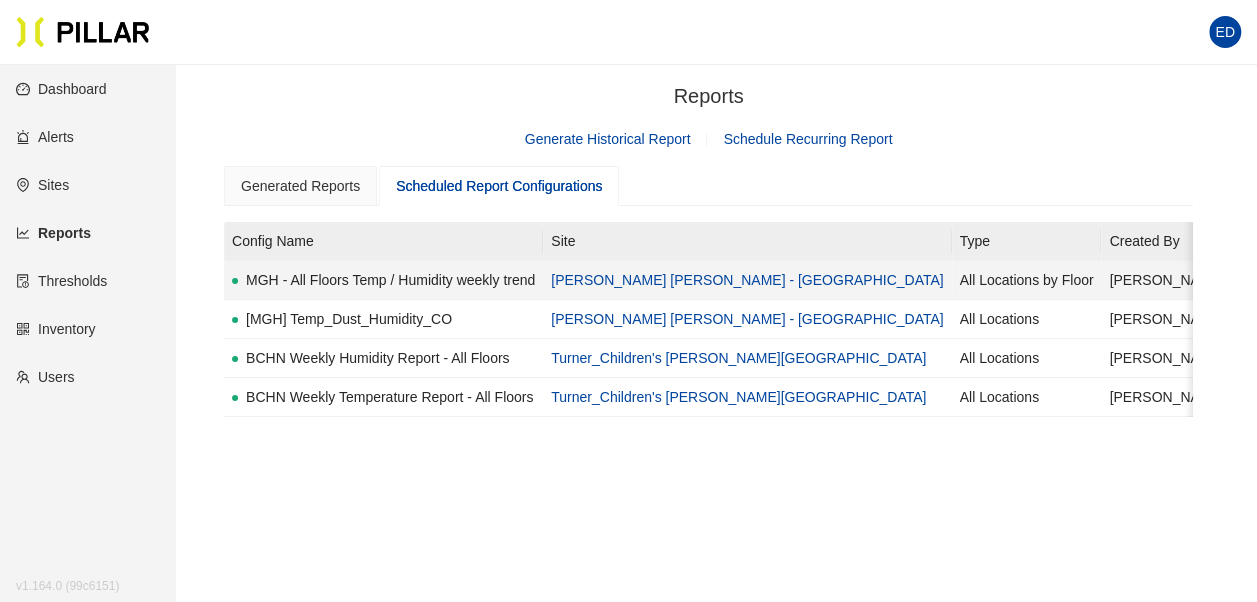 click on "[PERSON_NAME] [PERSON_NAME] - [GEOGRAPHIC_DATA]" at bounding box center (747, 280) 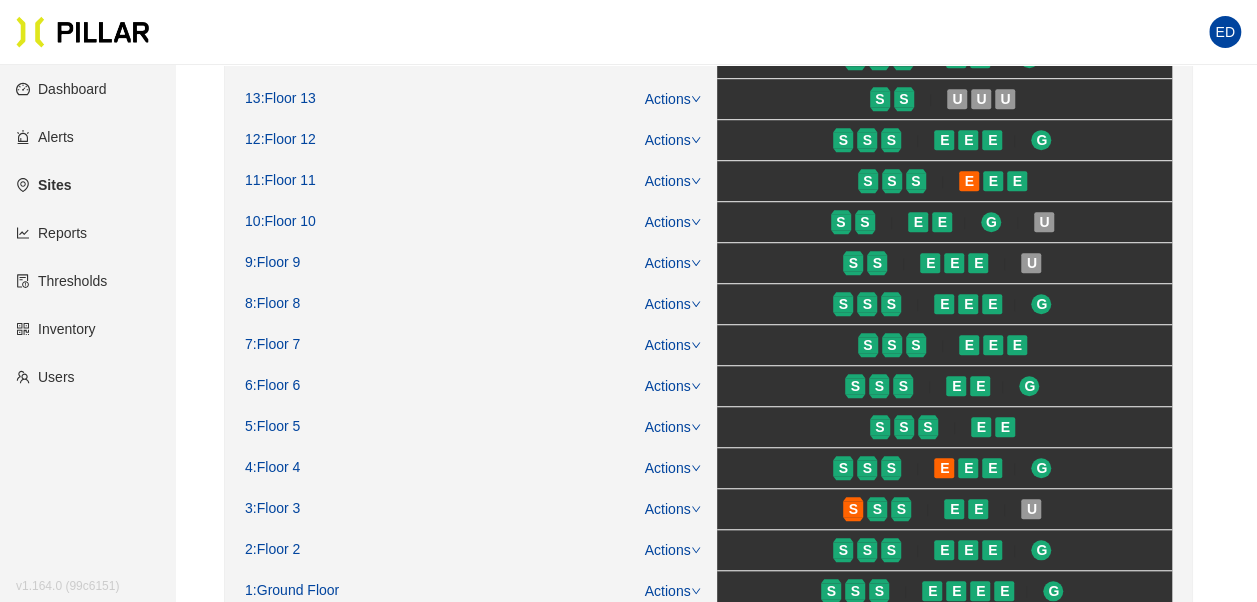 scroll, scrollTop: 0, scrollLeft: 0, axis: both 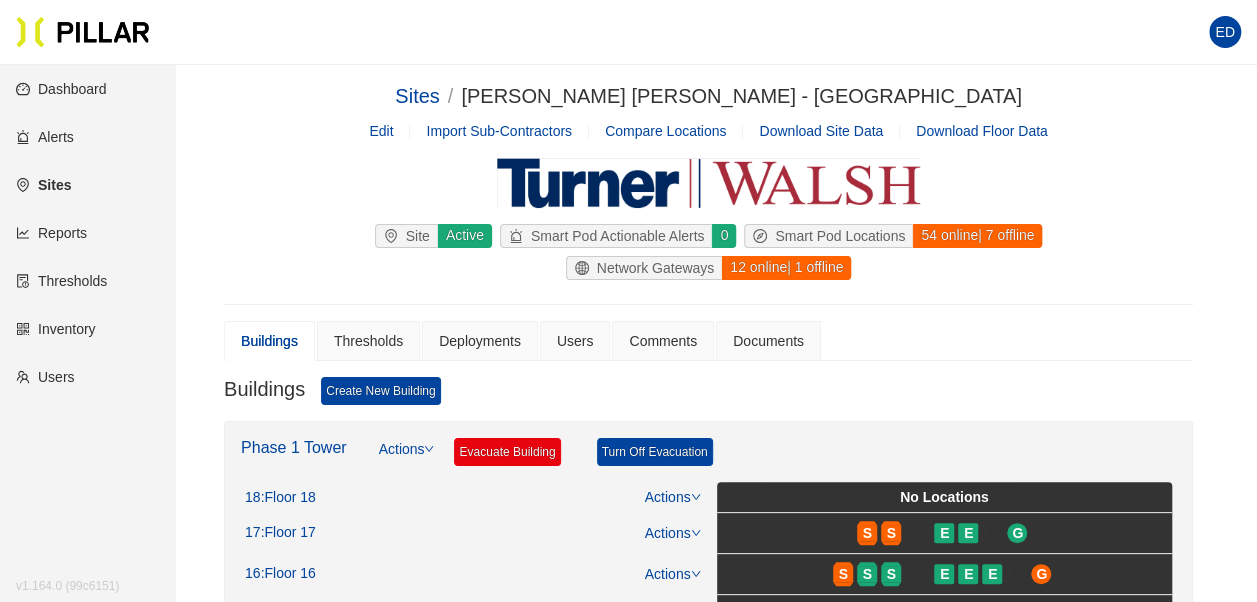 click on "Reports" at bounding box center [51, 233] 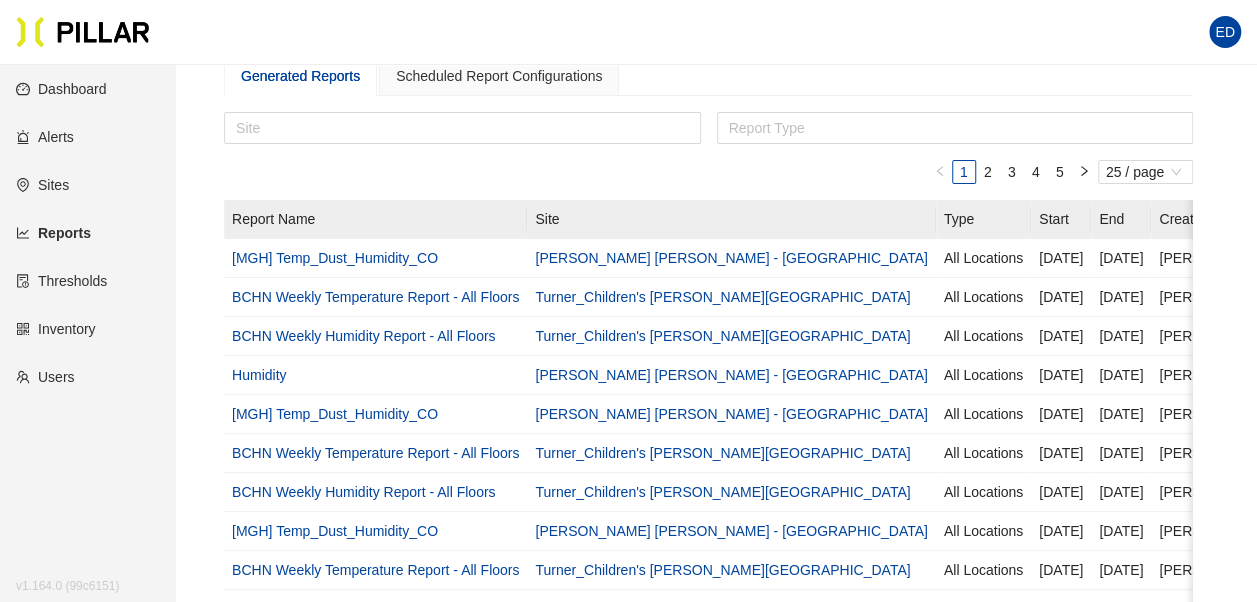 scroll, scrollTop: 0, scrollLeft: 0, axis: both 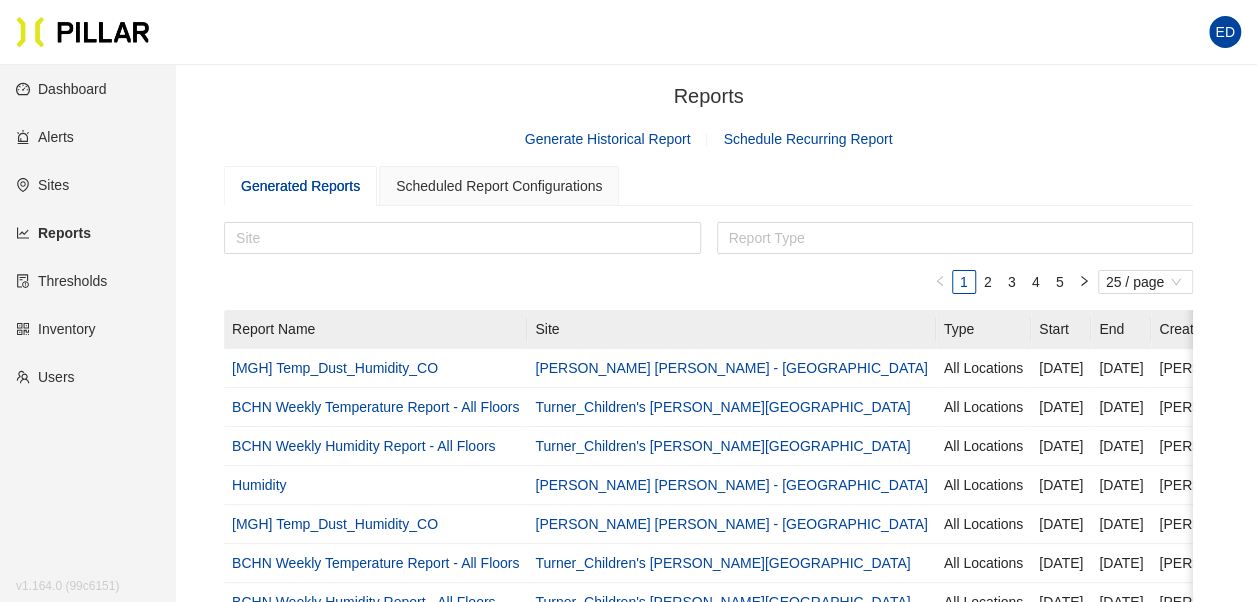 click on "Created By" at bounding box center [1216, 329] 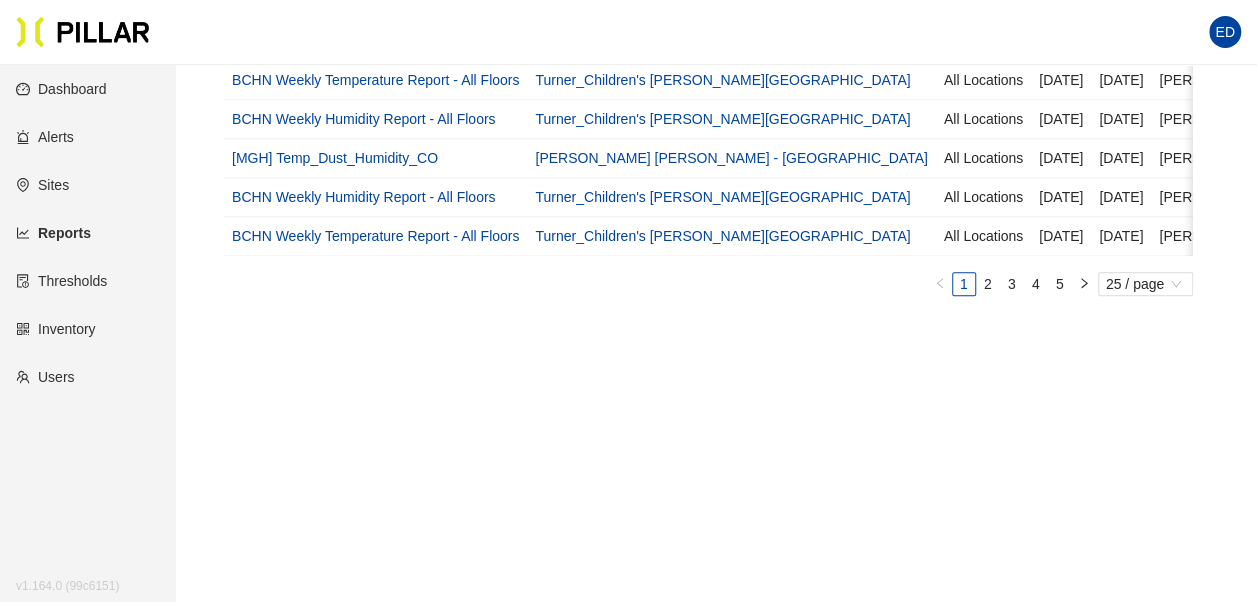 scroll, scrollTop: 1100, scrollLeft: 0, axis: vertical 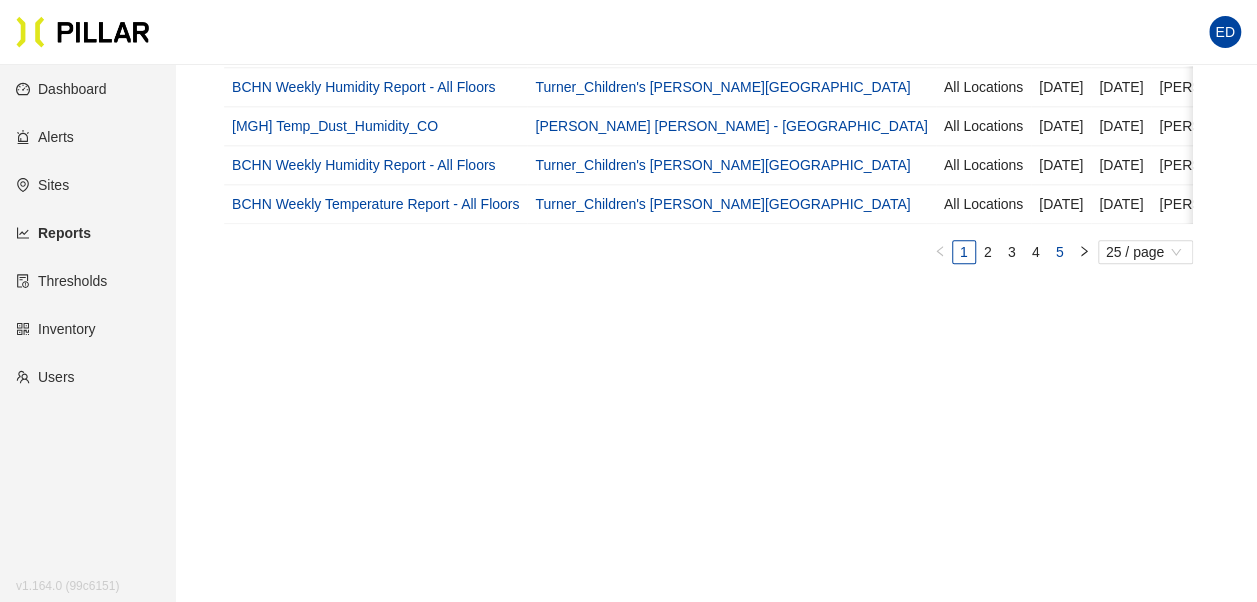 click on "5" at bounding box center (1060, 252) 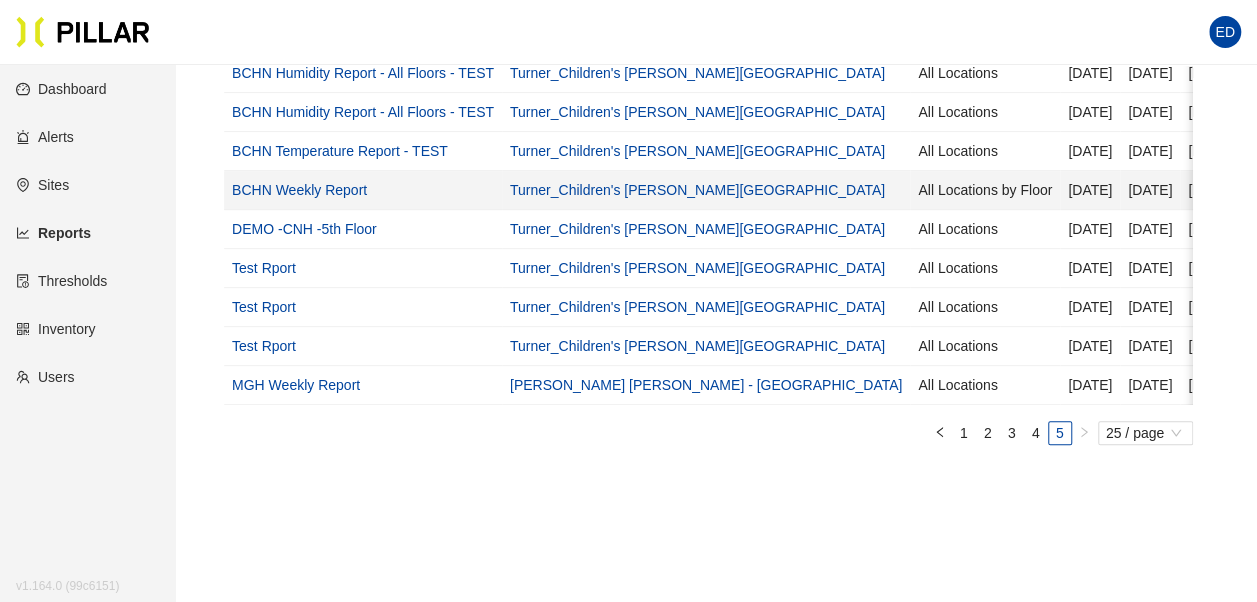 scroll, scrollTop: 301, scrollLeft: 0, axis: vertical 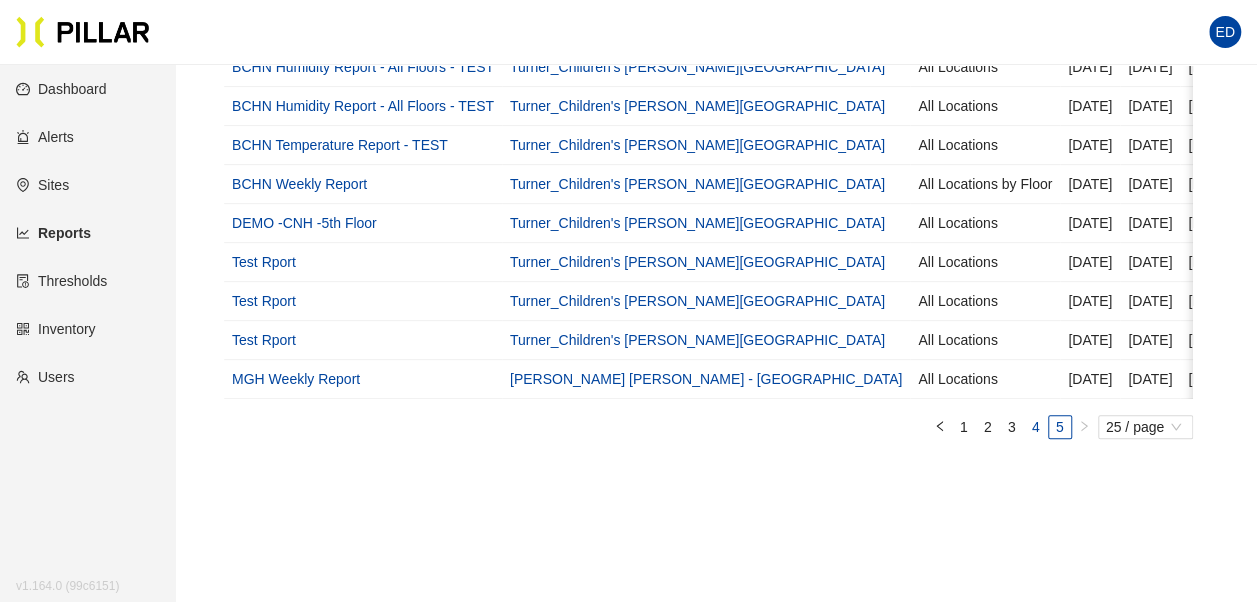 click on "4" at bounding box center (1036, 427) 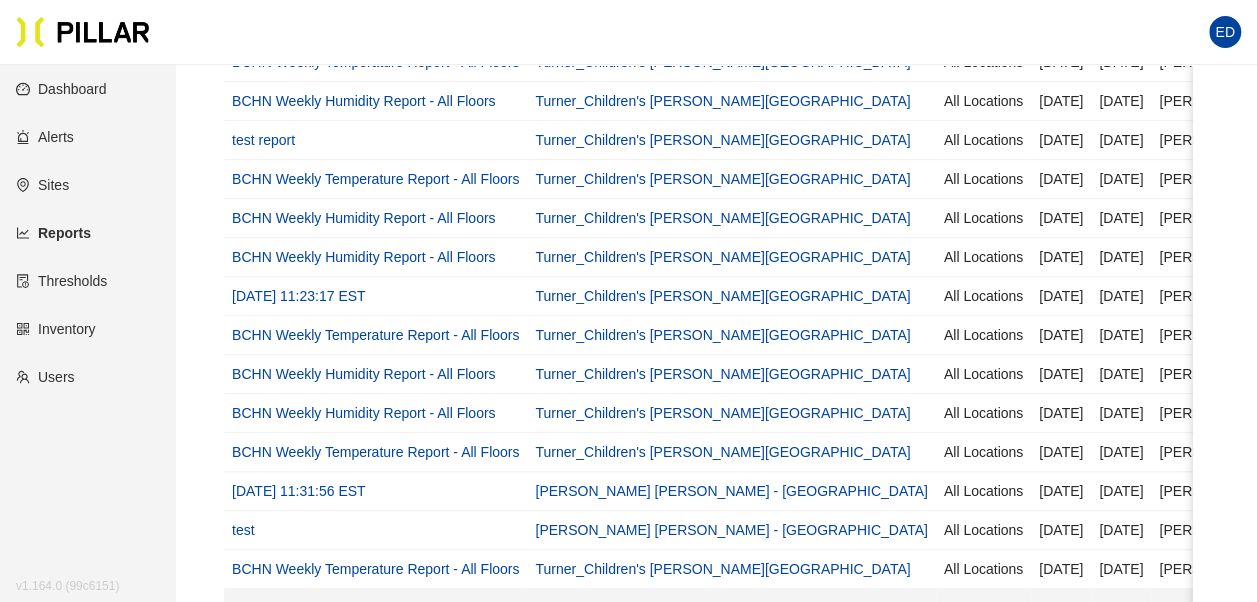 scroll, scrollTop: 1101, scrollLeft: 0, axis: vertical 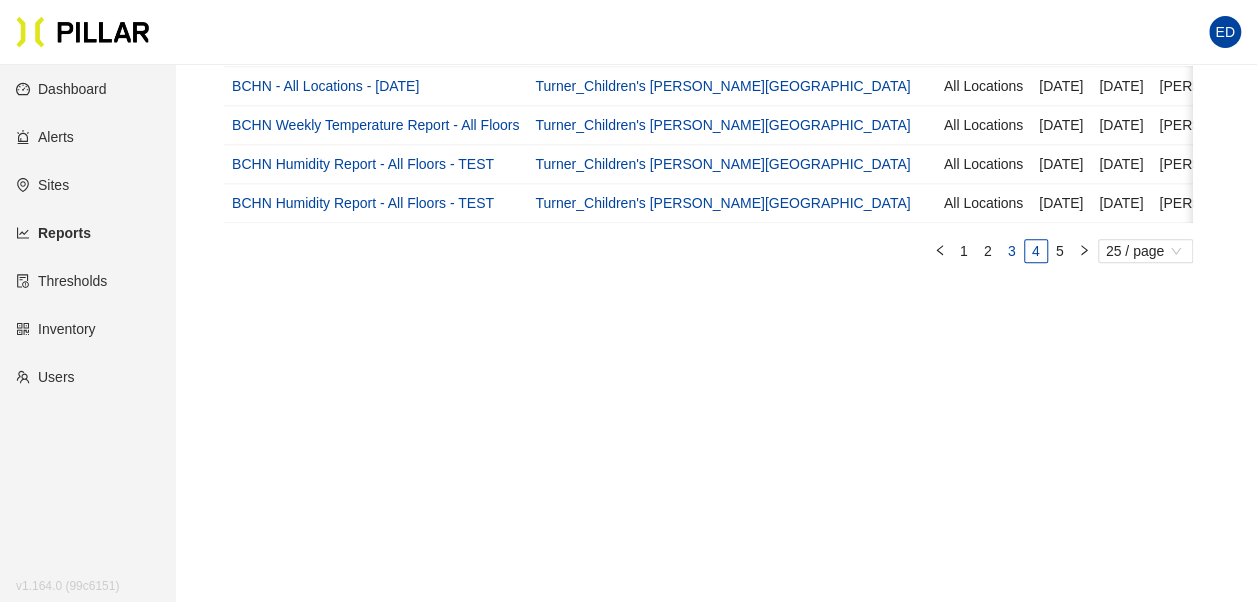 click on "3" at bounding box center [1012, 251] 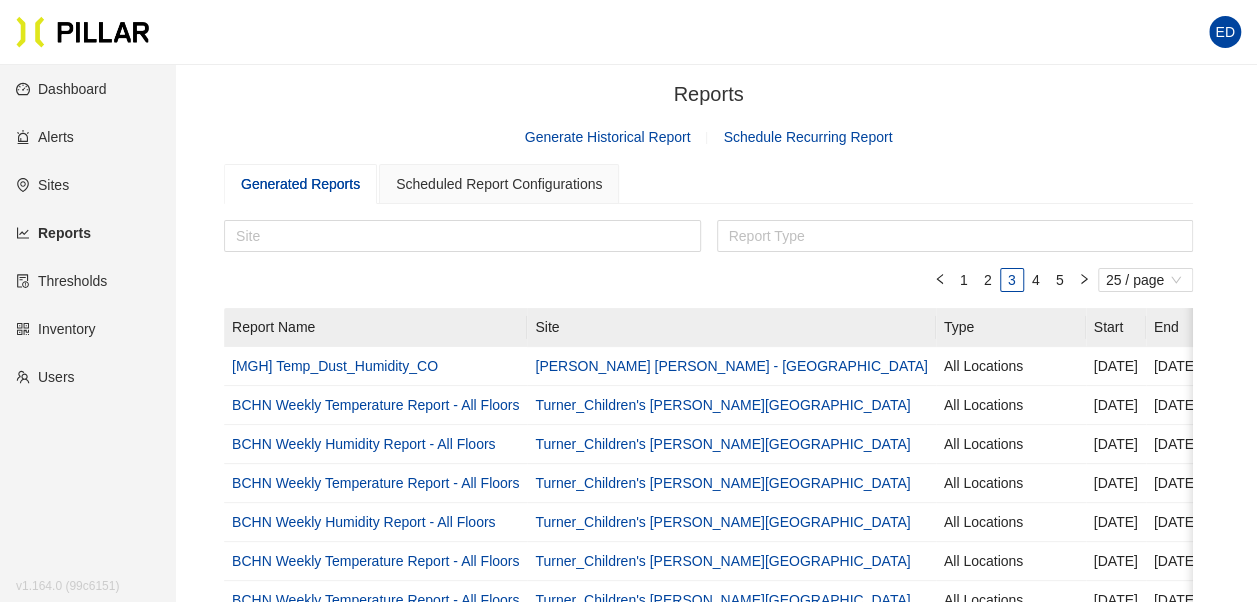 scroll, scrollTop: 1, scrollLeft: 0, axis: vertical 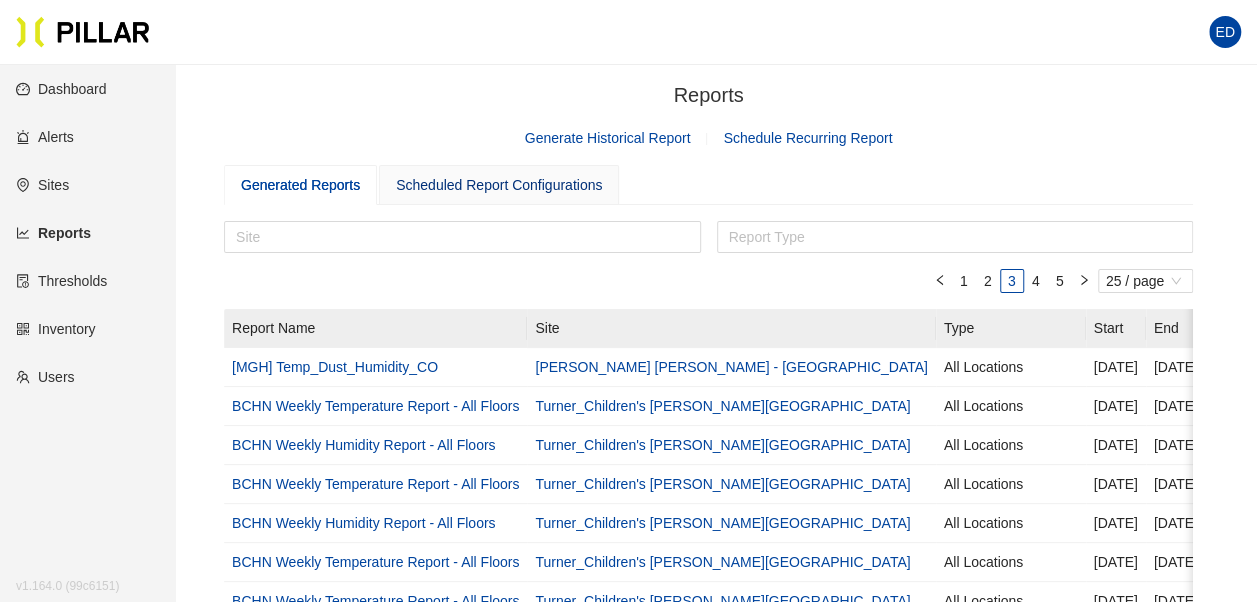 click on "Scheduled Report Configurations" at bounding box center (499, 185) 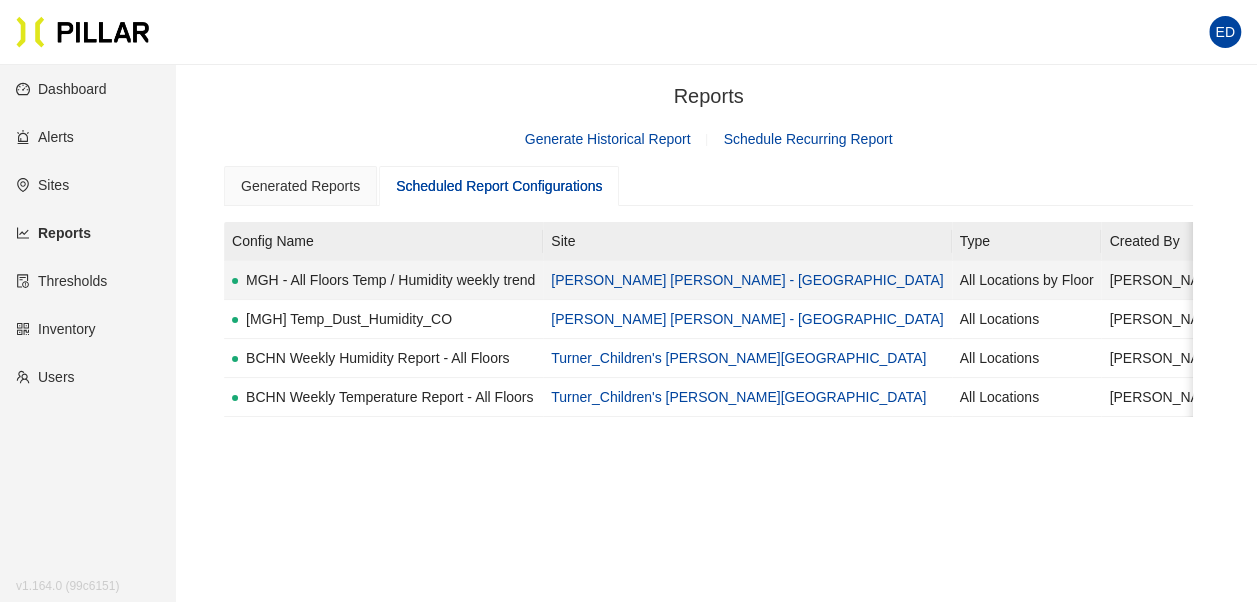 click on "[PERSON_NAME] [PERSON_NAME] - [GEOGRAPHIC_DATA]" at bounding box center (747, 280) 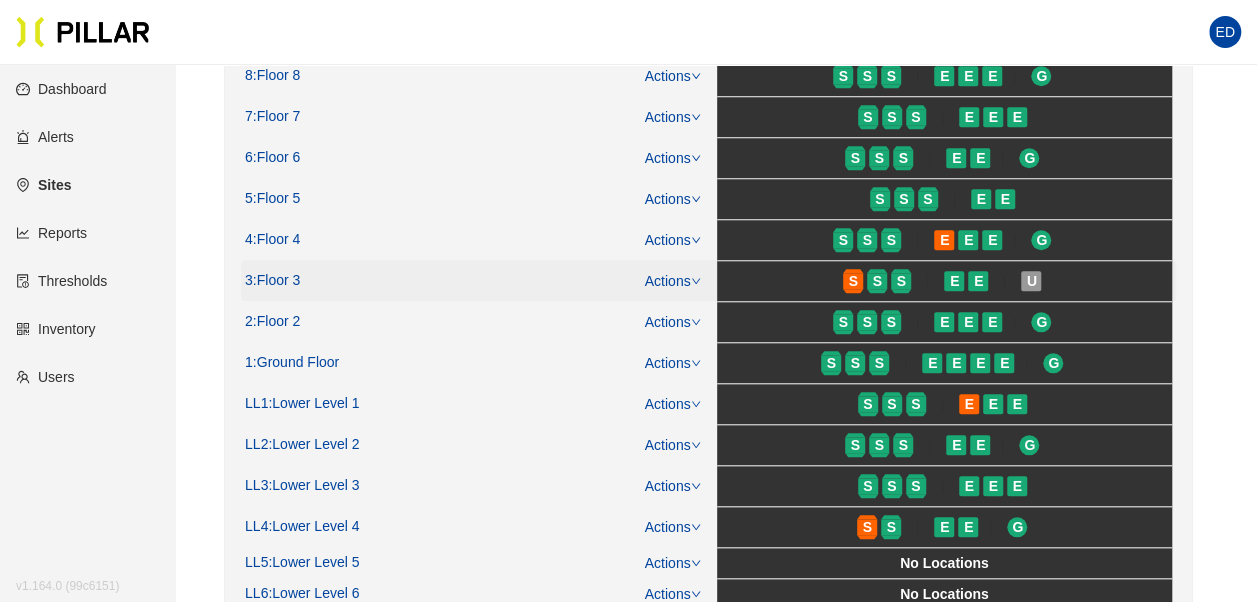 scroll, scrollTop: 398, scrollLeft: 0, axis: vertical 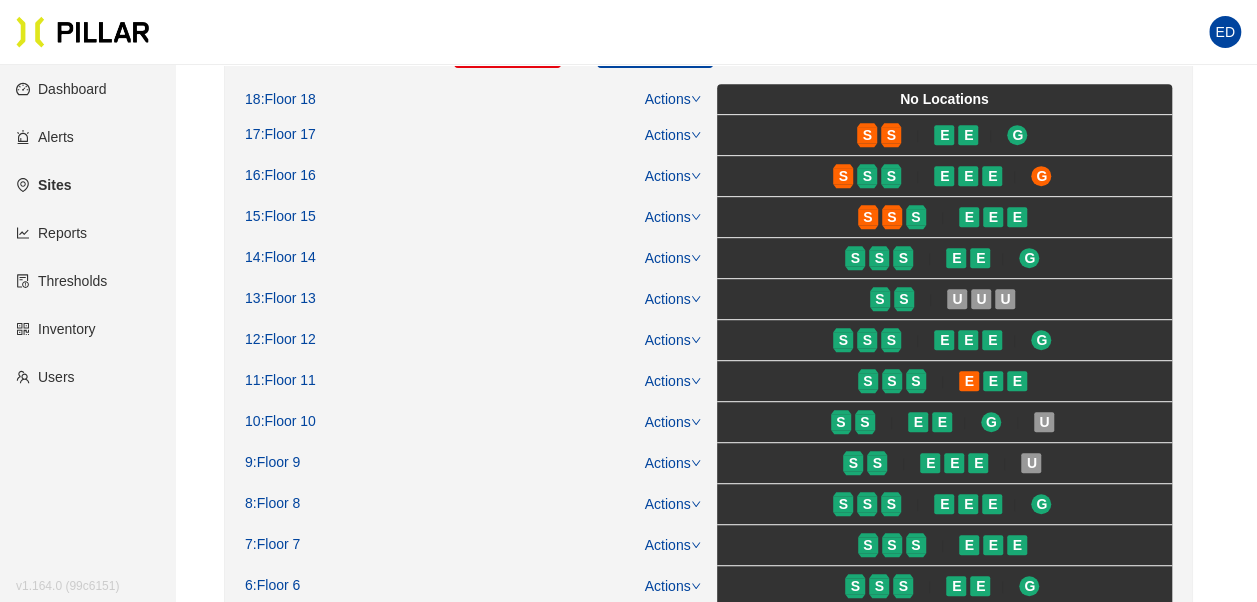 click on "Reports" at bounding box center [51, 233] 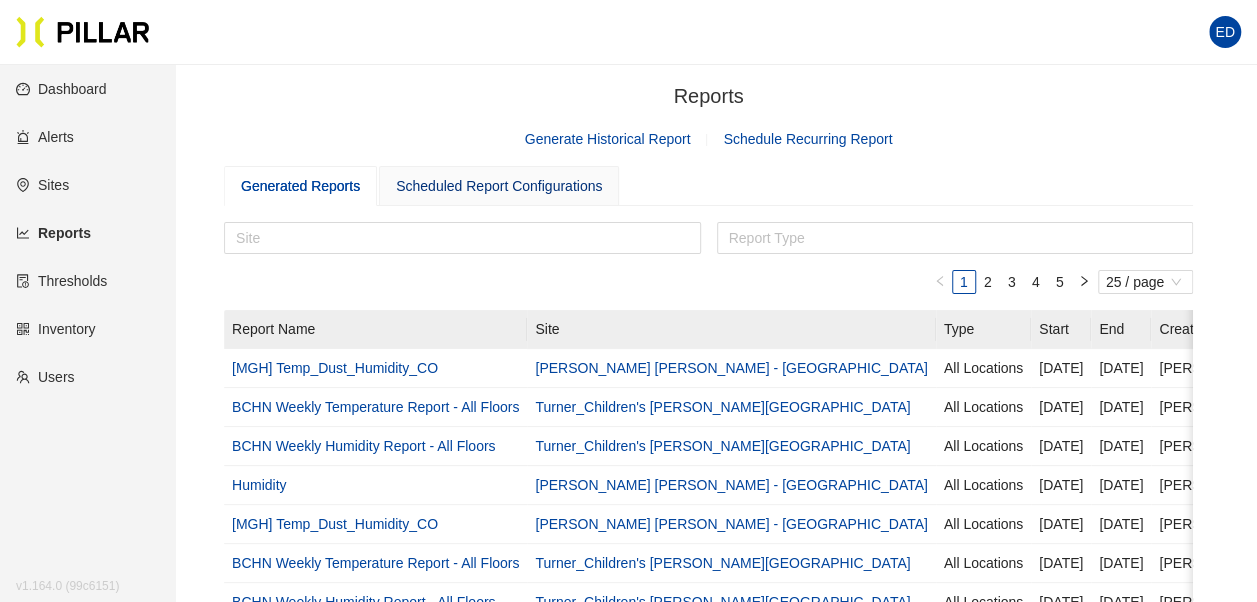 click on "Scheduled Report Configurations" at bounding box center (499, 186) 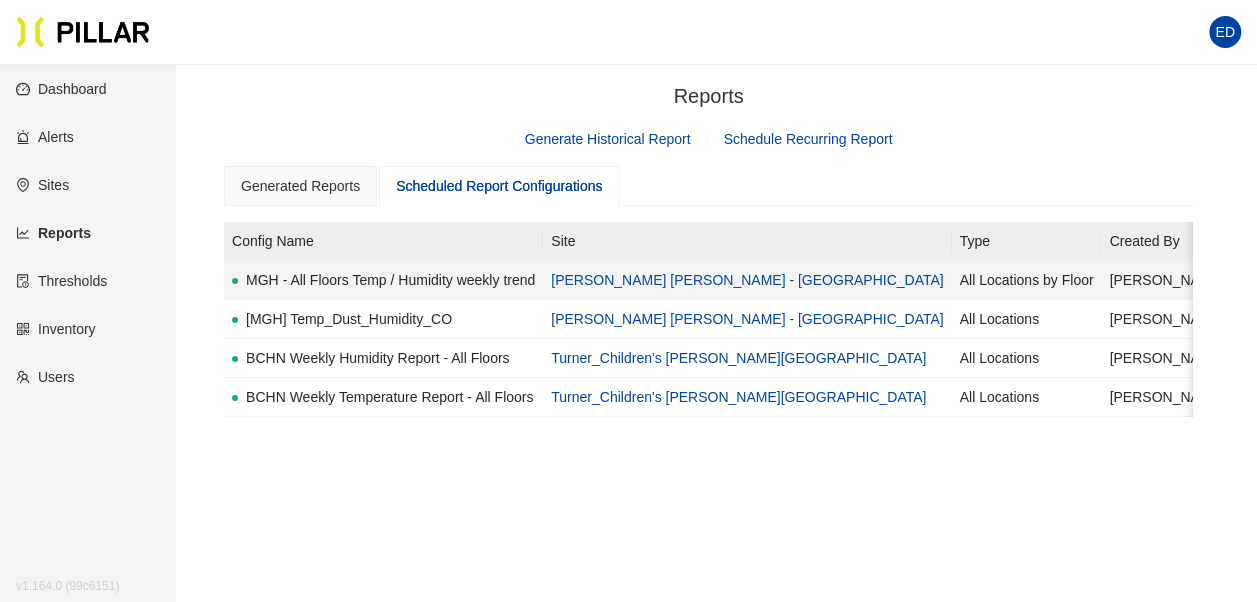 click on "MGH - All Floors Temp / Humidity weekly trend" at bounding box center [383, 280] 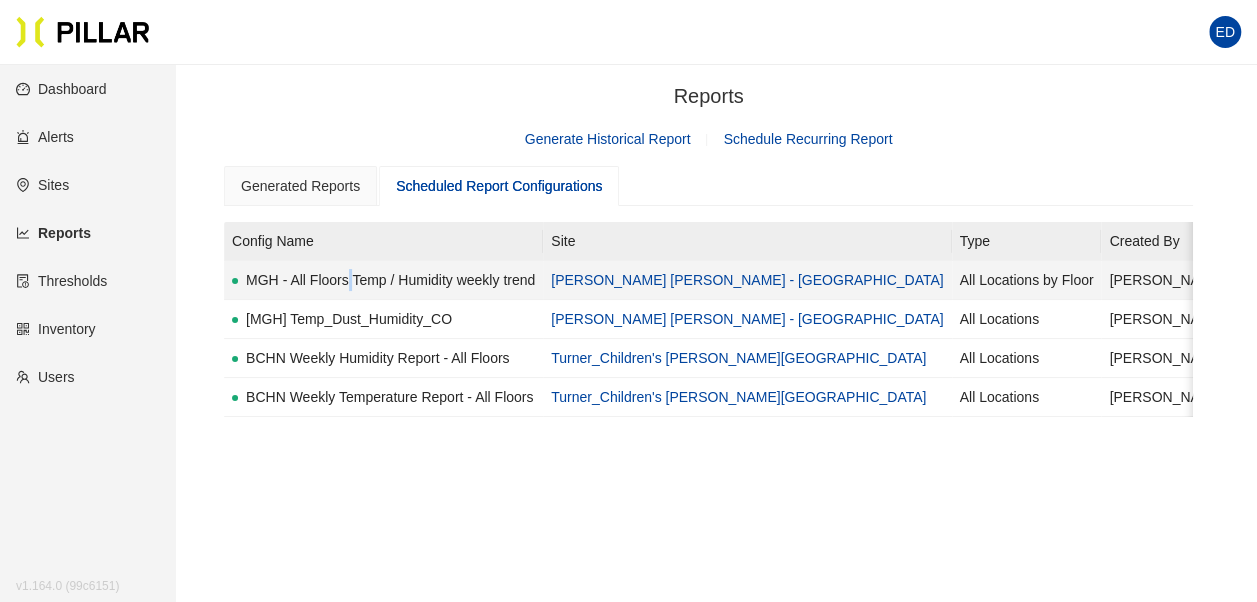 click on "MGH - All Floors Temp / Humidity weekly trend" at bounding box center (383, 280) 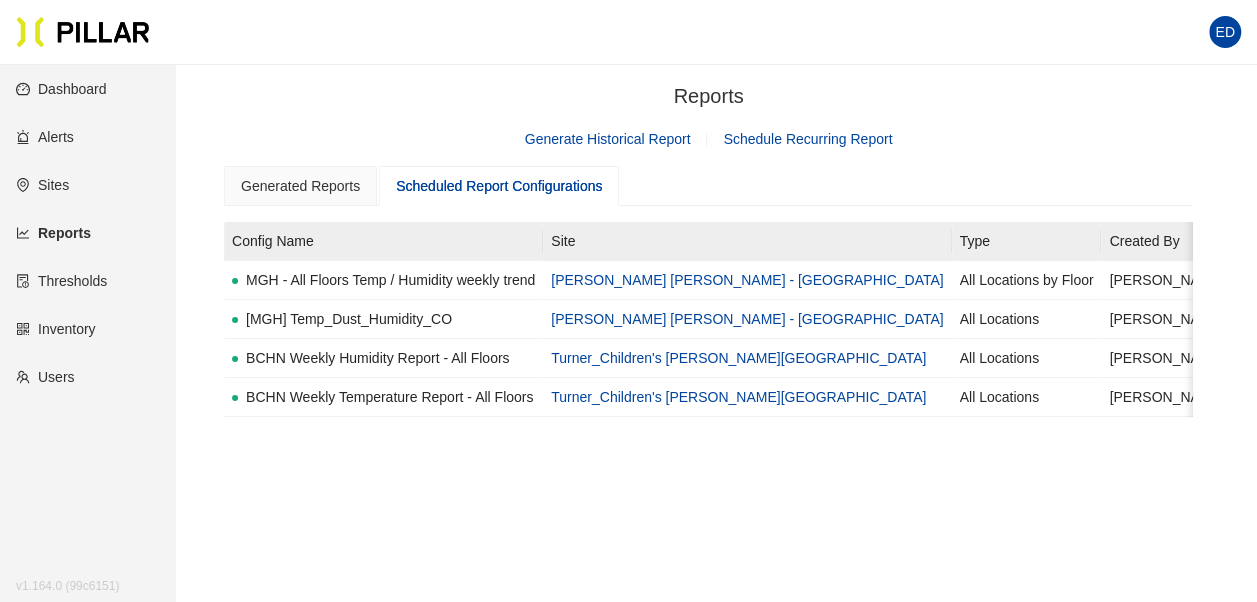 drag, startPoint x: 333, startPoint y: 279, endPoint x: 324, endPoint y: 97, distance: 182.2224 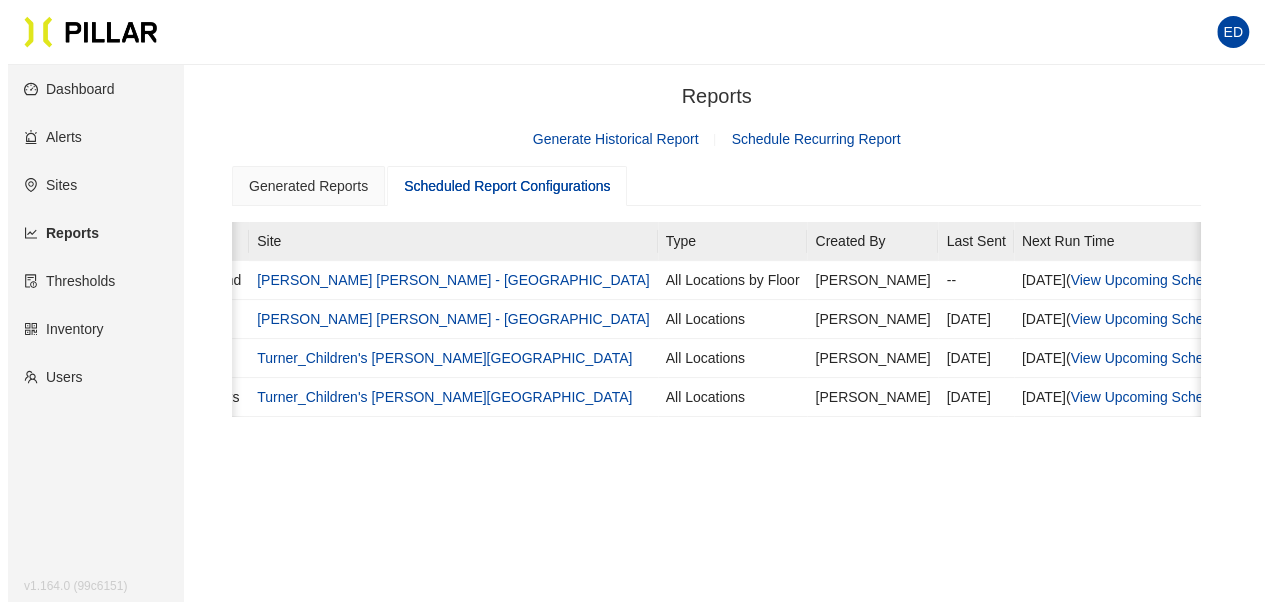 scroll, scrollTop: 0, scrollLeft: 544, axis: horizontal 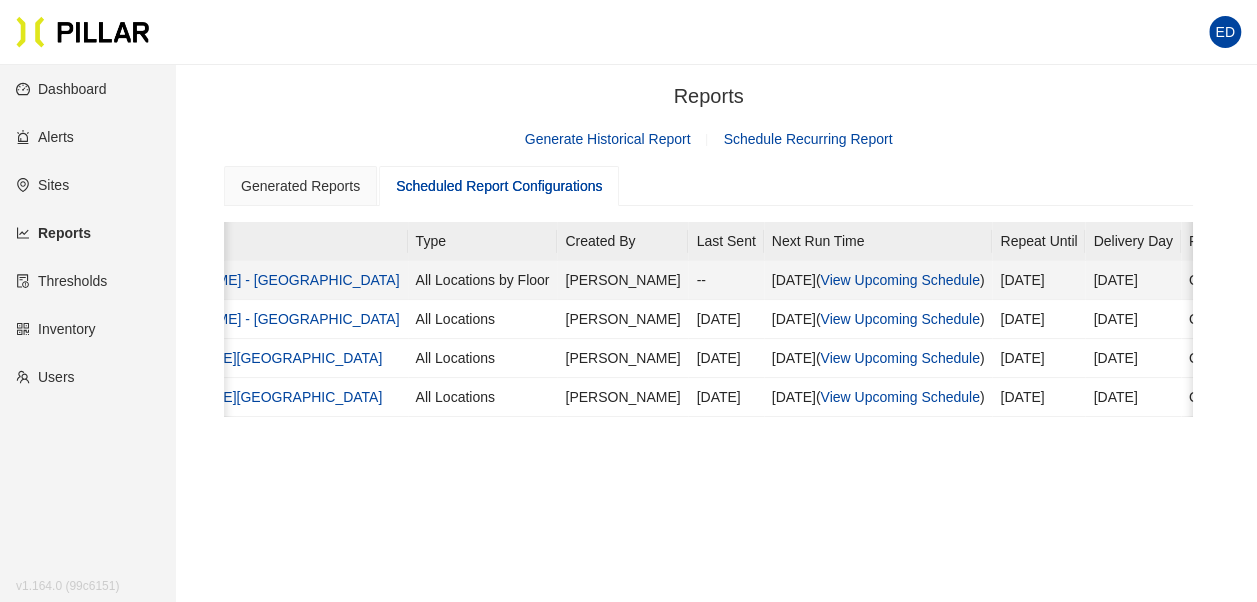 click on "Actions" at bounding box center (1325, 280) 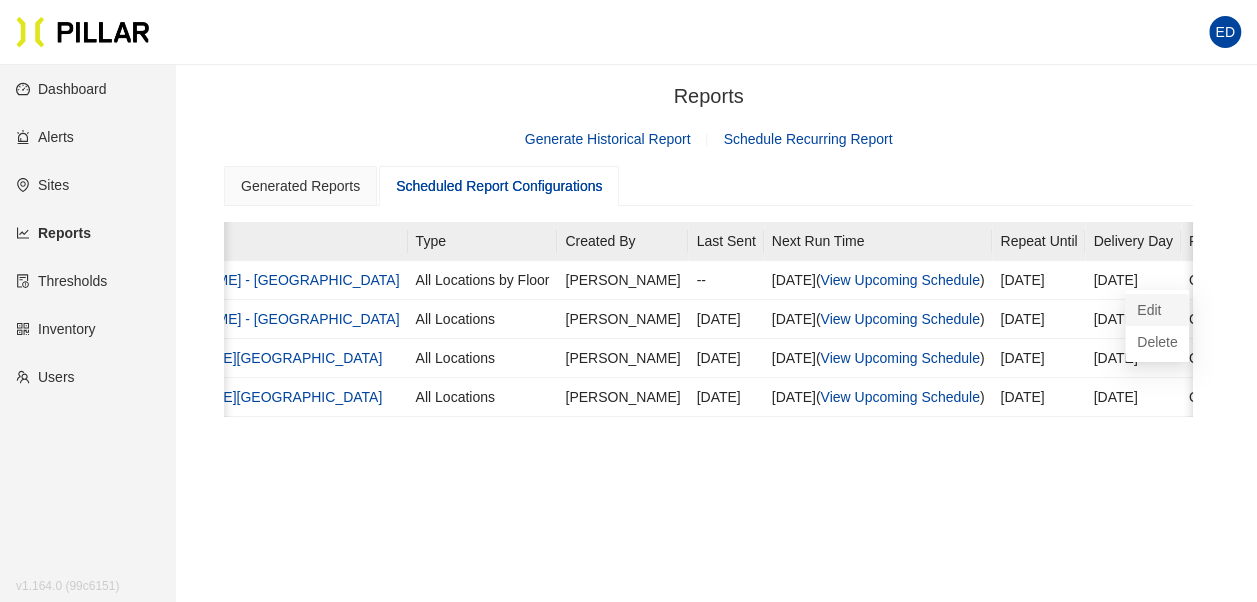 click on "Edit" at bounding box center [1157, 310] 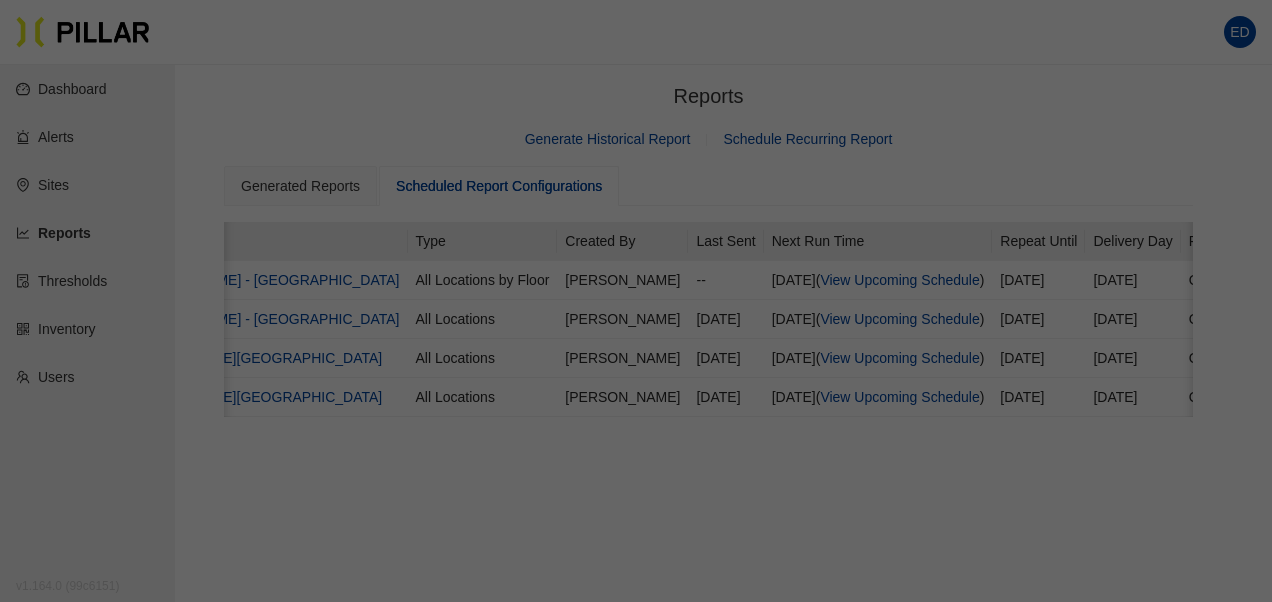 scroll, scrollTop: 0, scrollLeft: 544, axis: horizontal 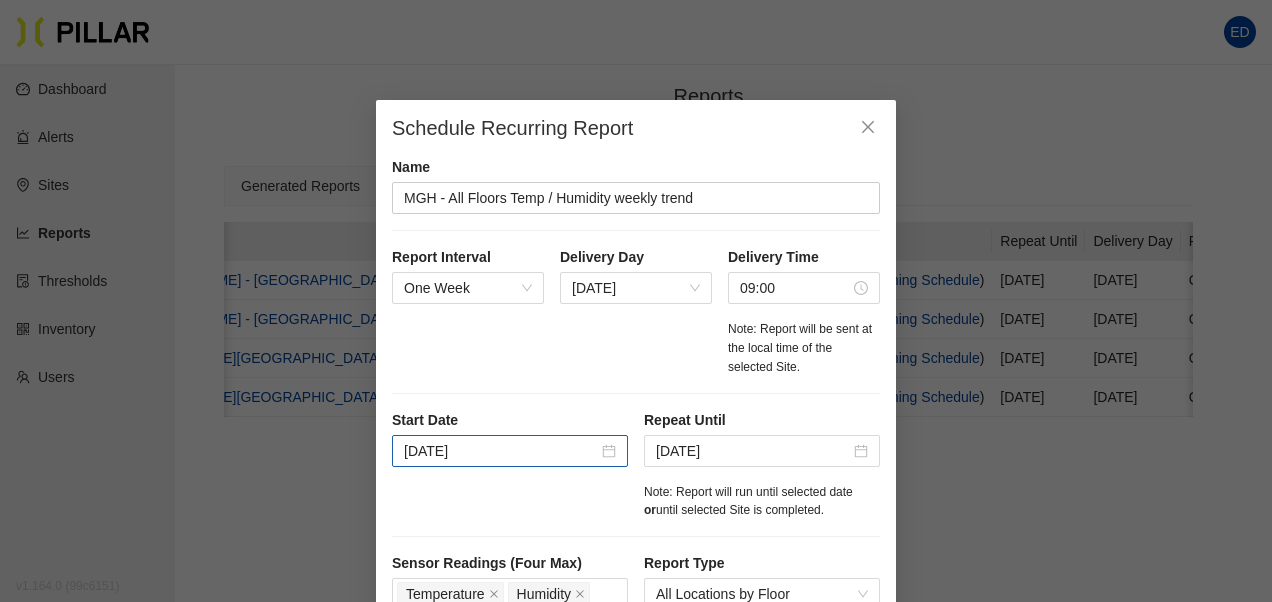 click on "[DATE]" at bounding box center (510, 451) 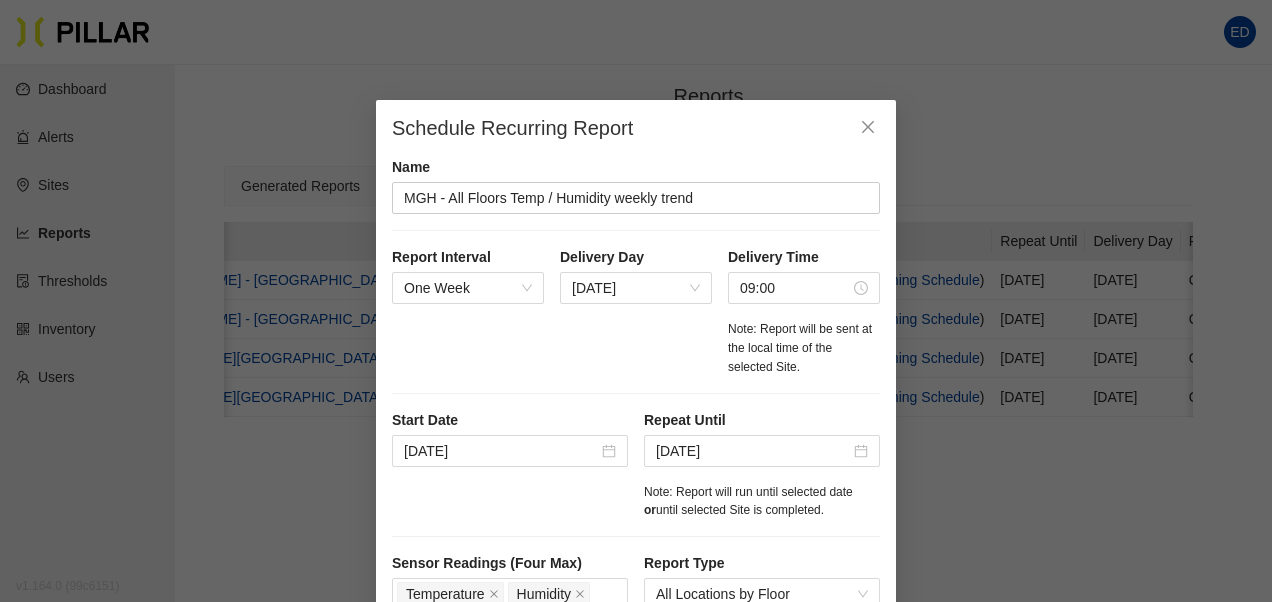 click on "Start Date [DATE]" at bounding box center (510, 457) 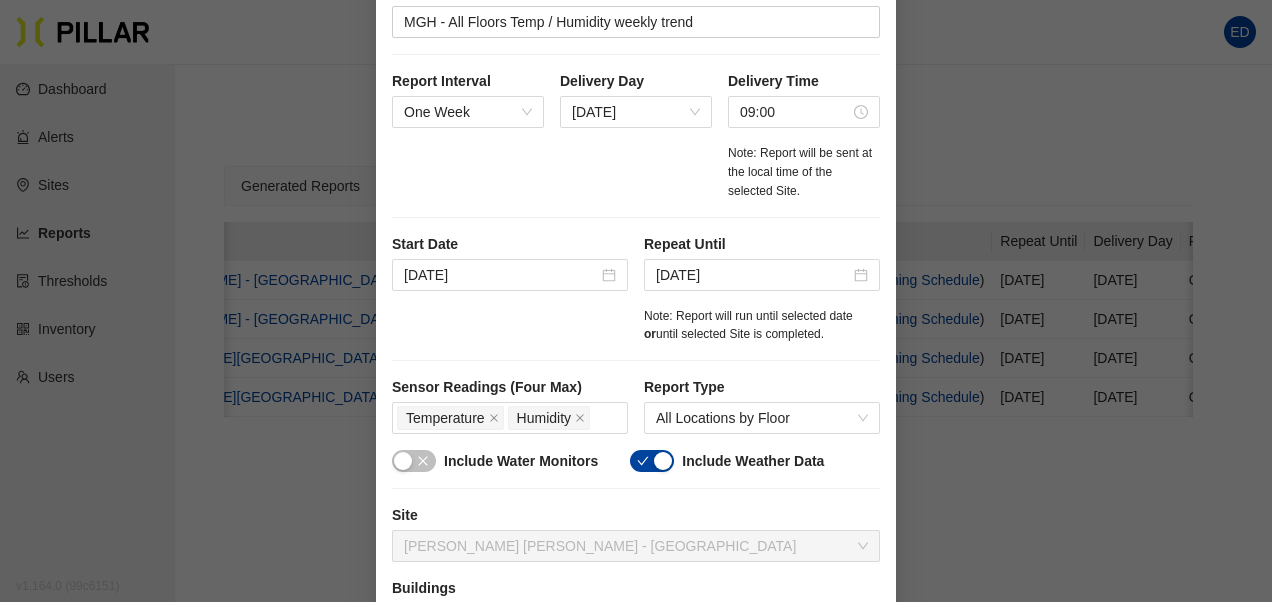 scroll, scrollTop: 100, scrollLeft: 0, axis: vertical 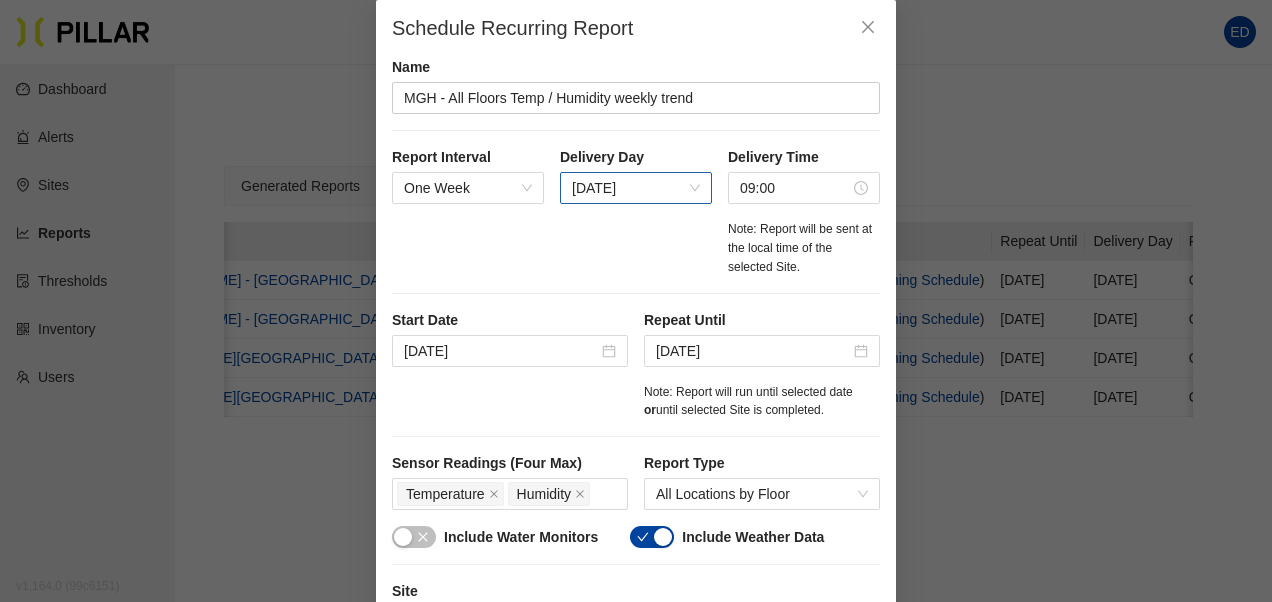 click on "[DATE]" at bounding box center [636, 188] 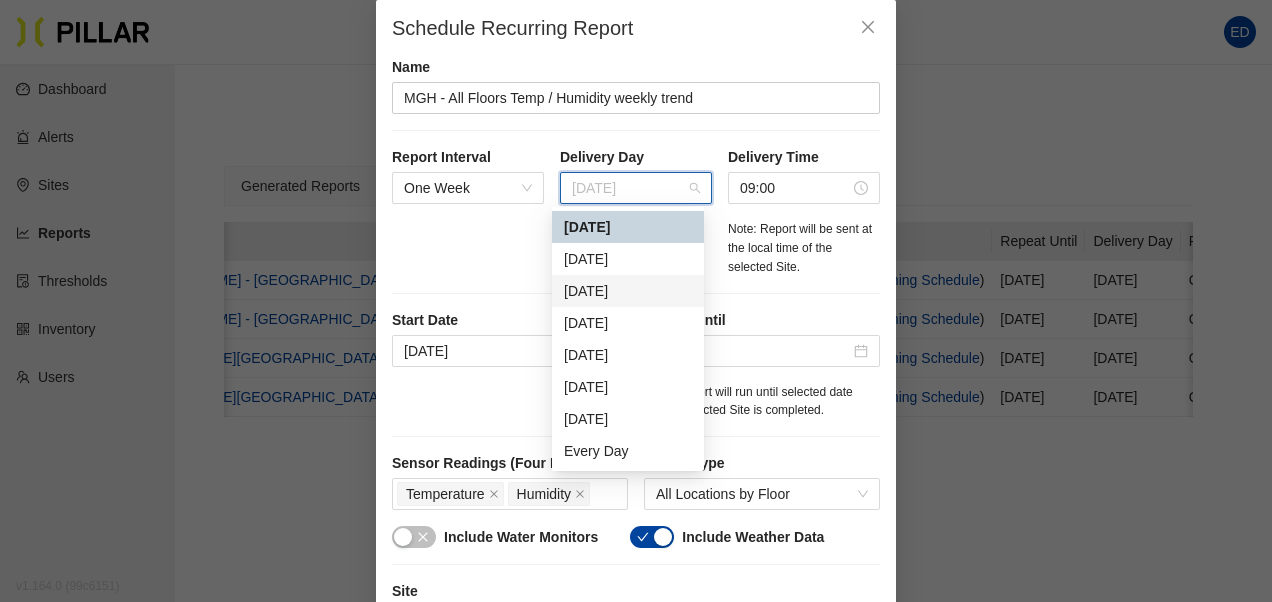 click on "[DATE]" at bounding box center [628, 291] 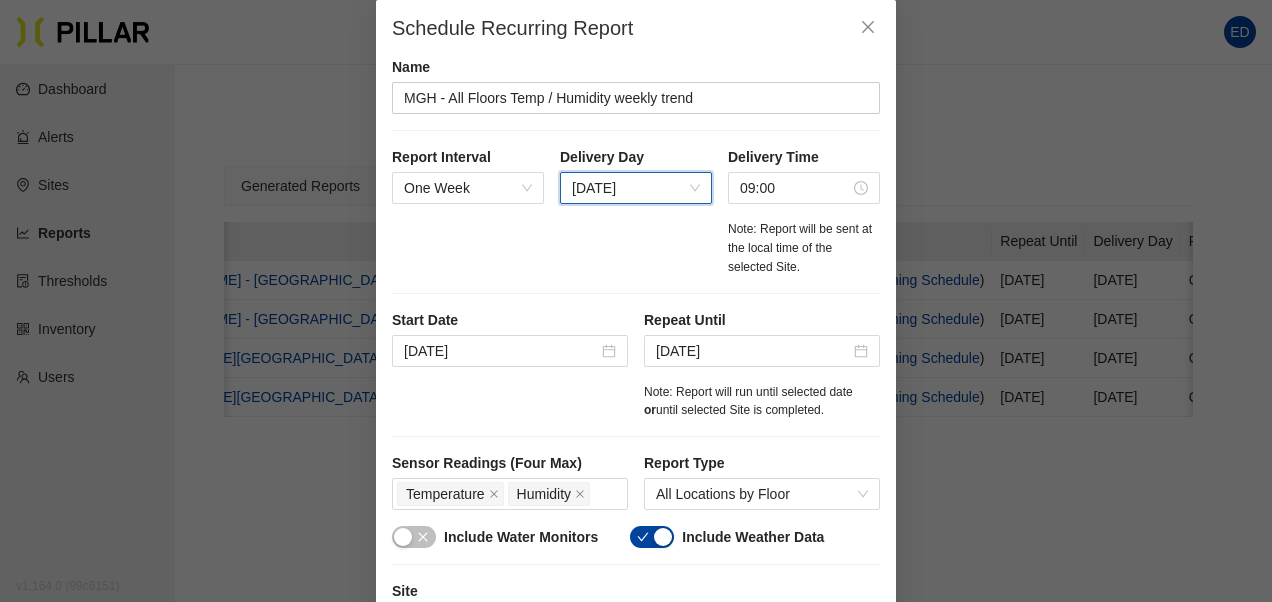 click on "Report Interval One Week Delivery Day 2 [DATE] Delivery Time 09:00 Note: Report will be sent at the local time of the selected Site." at bounding box center [636, 220] 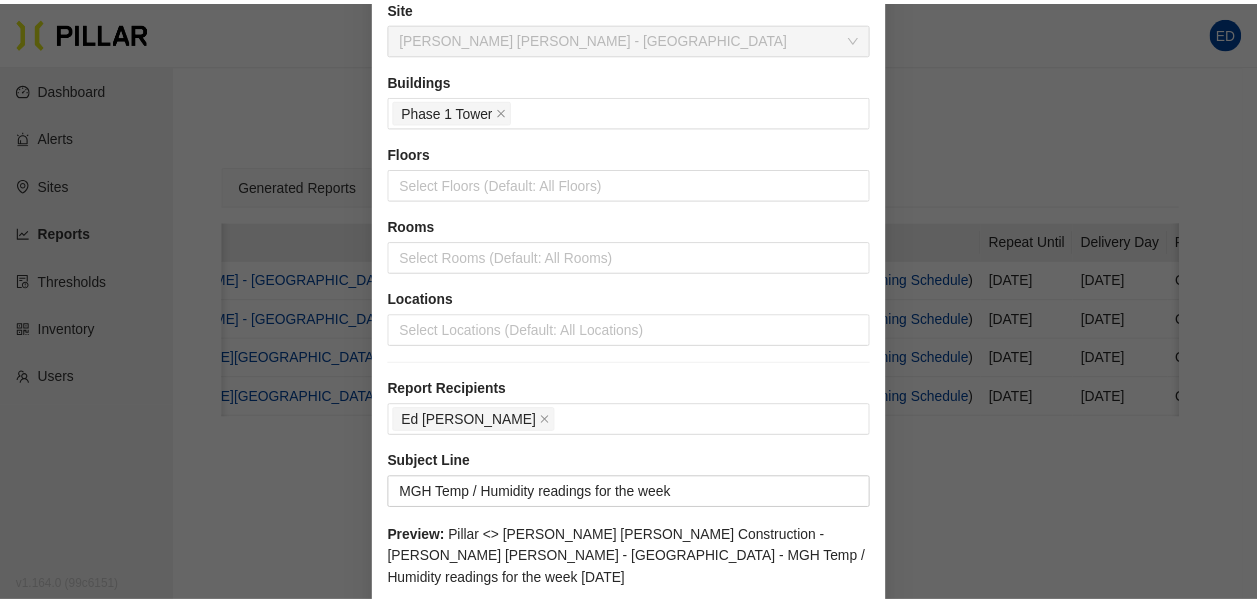 scroll, scrollTop: 744, scrollLeft: 0, axis: vertical 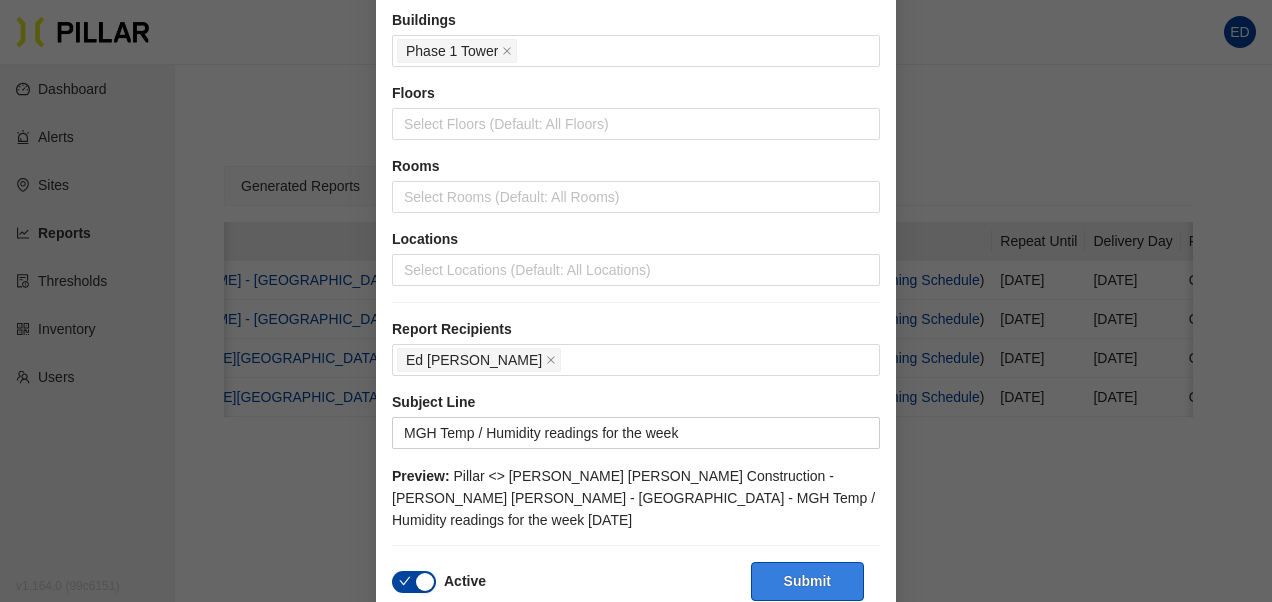 click on "Submit" at bounding box center [807, 581] 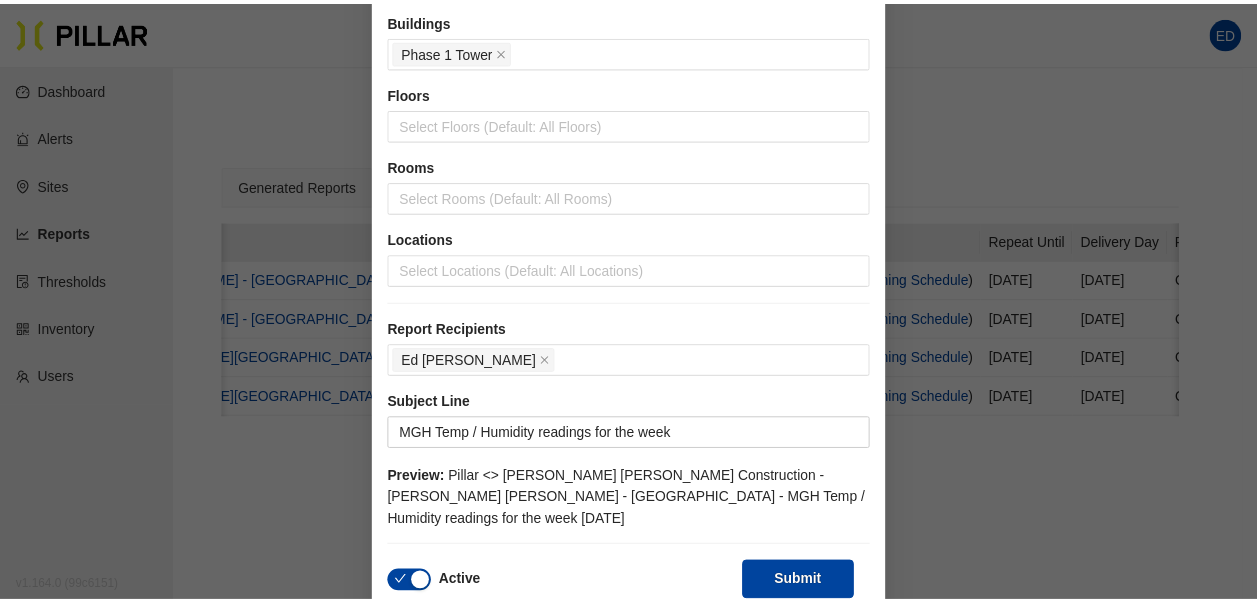 scroll, scrollTop: 0, scrollLeft: 529, axis: horizontal 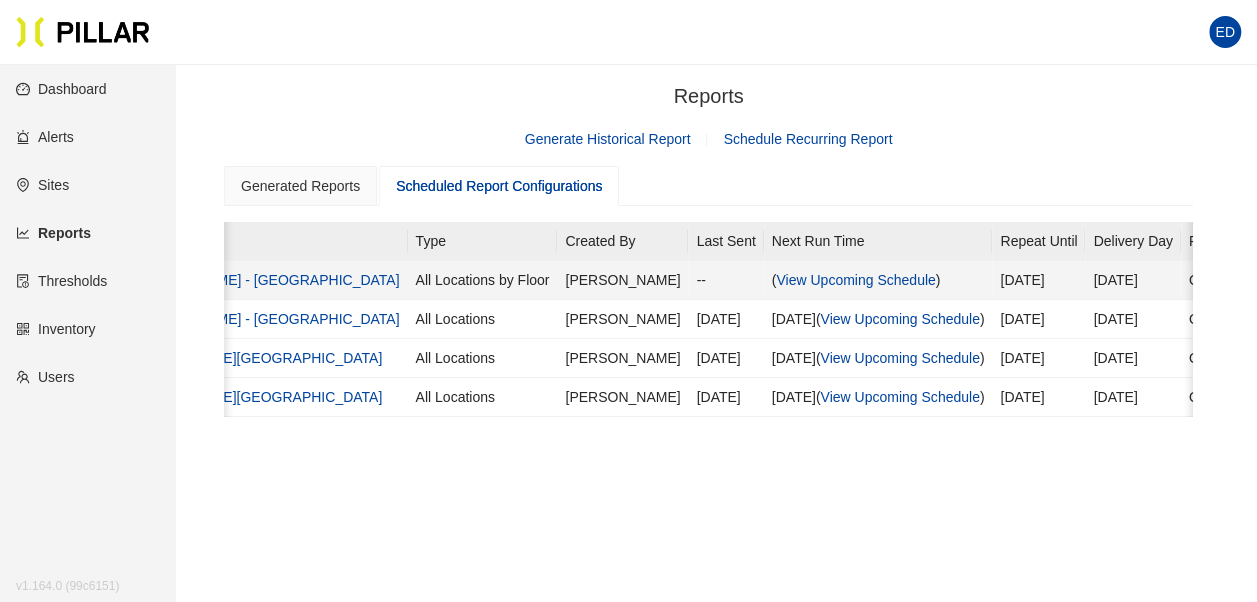 click 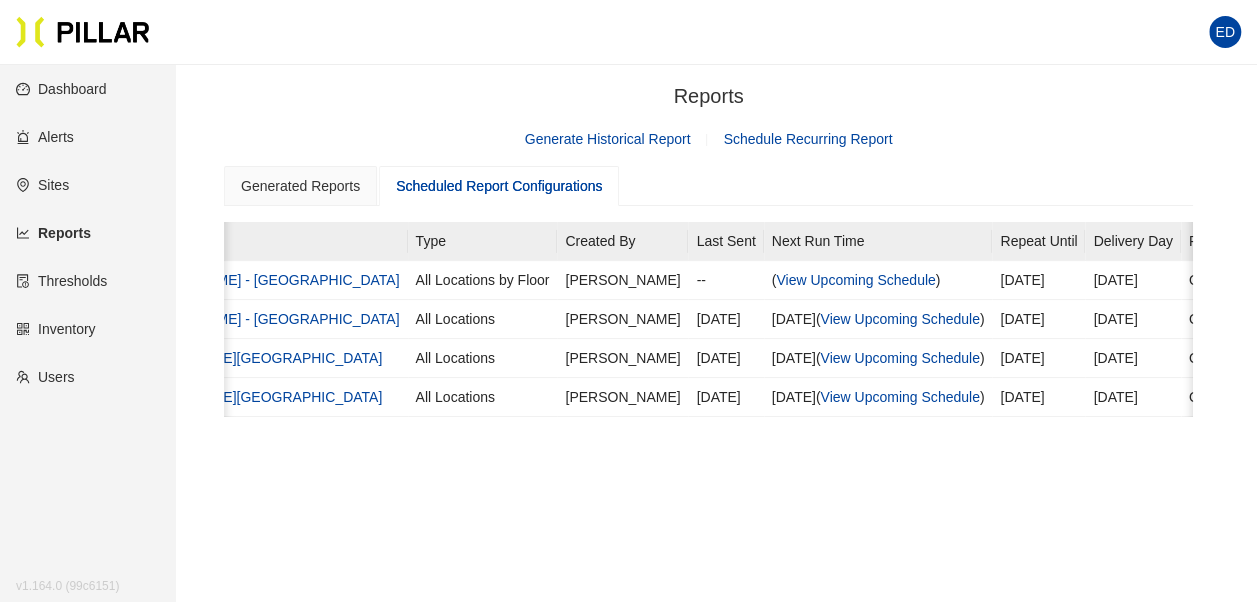 click on "Reports / Generate Historical Report Schedule Recurring Report Generated Reports Scheduled Report Configurations   Site   Report Type 1 2 3 4 5 25 / page Report Name Site Type Start End Created By Public Link Expiration Date               [MGH] Temp_Dust_Humidity_CO [PERSON_NAME] [PERSON_NAME] - Mass General Hospital All Locations [DATE] [DATE] [PERSON_NAME] [DATE] BCHN Weekly Temperature Report - All Floors Turner_Children's [PERSON_NAME][GEOGRAPHIC_DATA] All Locations [DATE] [DATE] [PERSON_NAME] [DATE] BCHN Weekly Humidity Report - All Floors Turner_Children's [PERSON_NAME][GEOGRAPHIC_DATA] All Locations [DATE] [DATE] [PERSON_NAME] [DATE] Humidity  [PERSON_NAME] [PERSON_NAME] - Mass General Hospital All Locations [DATE] [DATE] [PERSON_NAME] [DATE] [MGH] Temp_Dust_Humidity_CO [PERSON_NAME] [PERSON_NAME] - Mass General Hospital All Locations [DATE] [DATE] [PERSON_NAME] [DATE] BCHN Weekly Temperature Report - All Floors Turner_Children's [PERSON_NAME][GEOGRAPHIC_DATA] All Locations [DATE] [DATE] [PERSON_NAME] [DATE] BCHN Weekly Humidity Report - All Floors 1 2" at bounding box center (708, 289) 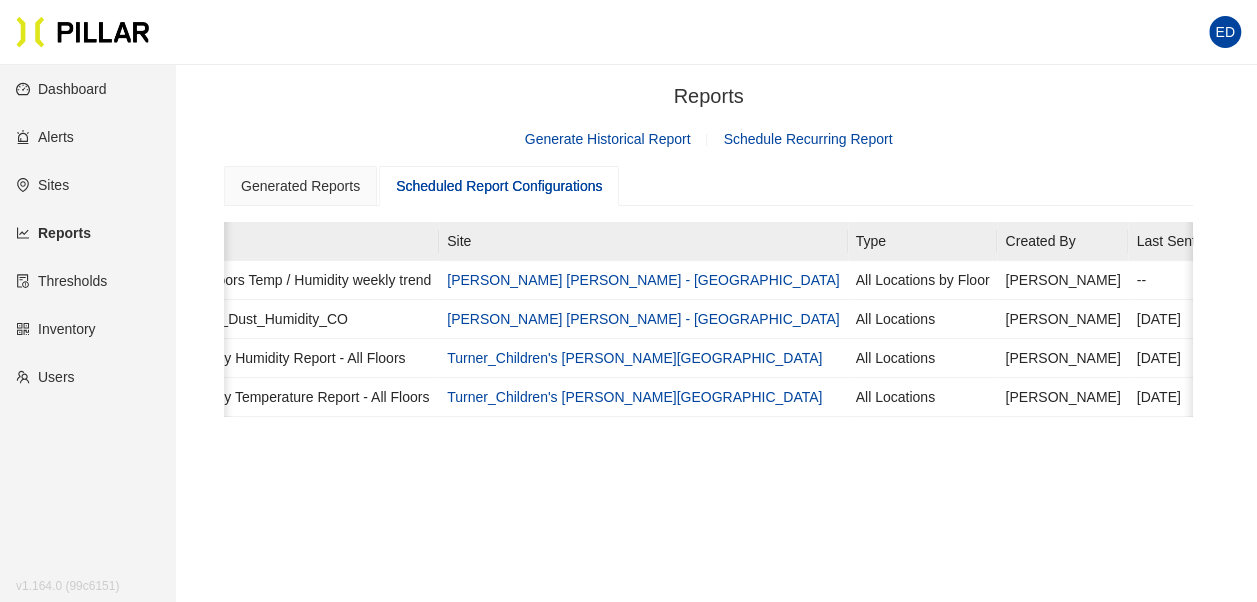 scroll, scrollTop: 0, scrollLeft: 0, axis: both 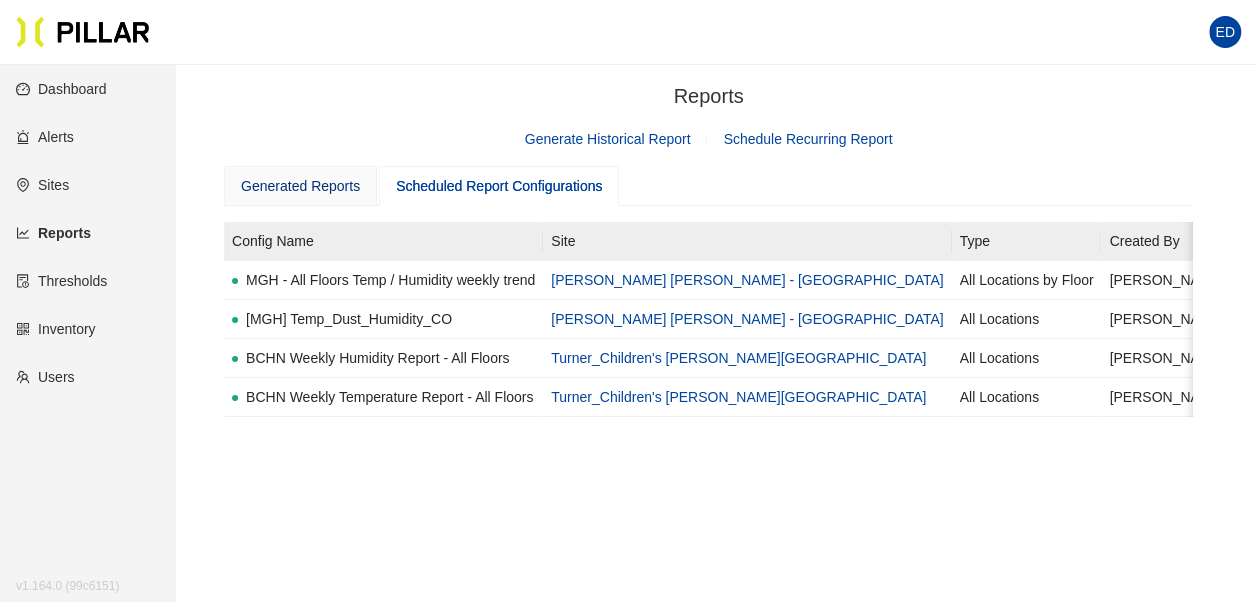 click on "Generated Reports" at bounding box center (300, 186) 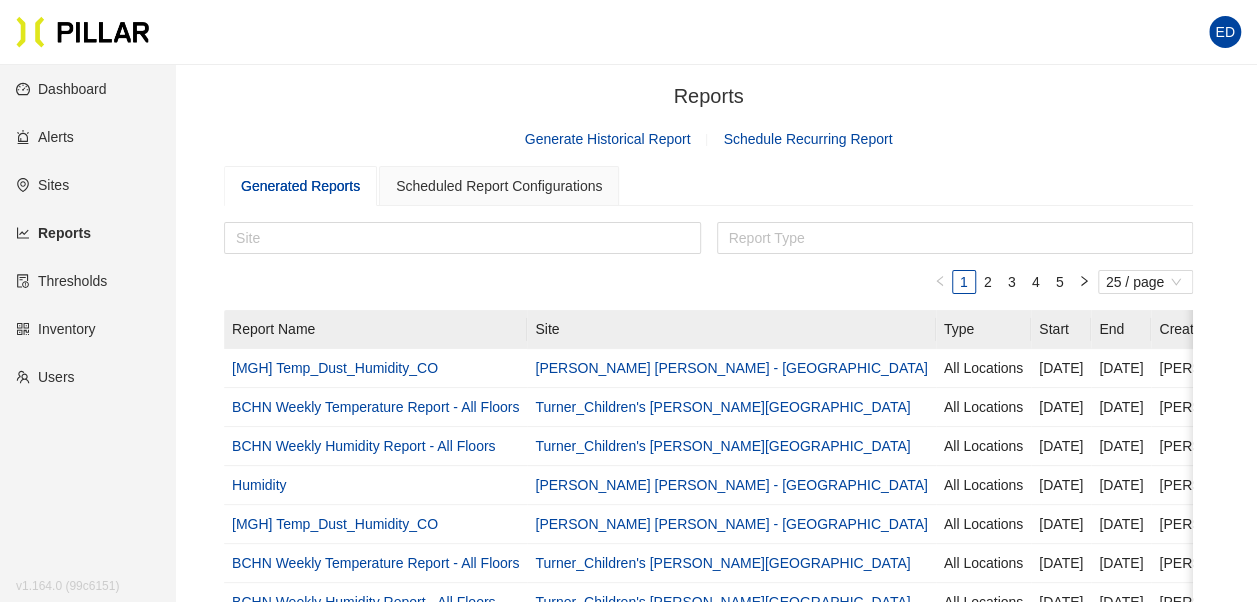 click on "Generate Historical Report" at bounding box center (608, 139) 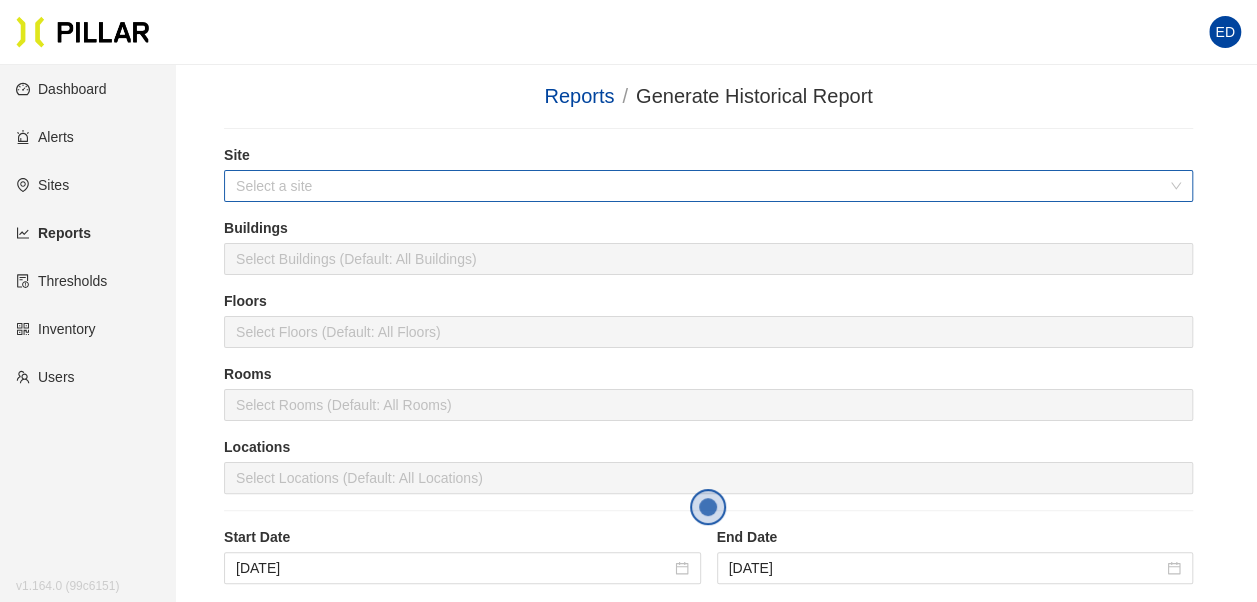 click at bounding box center (701, 186) 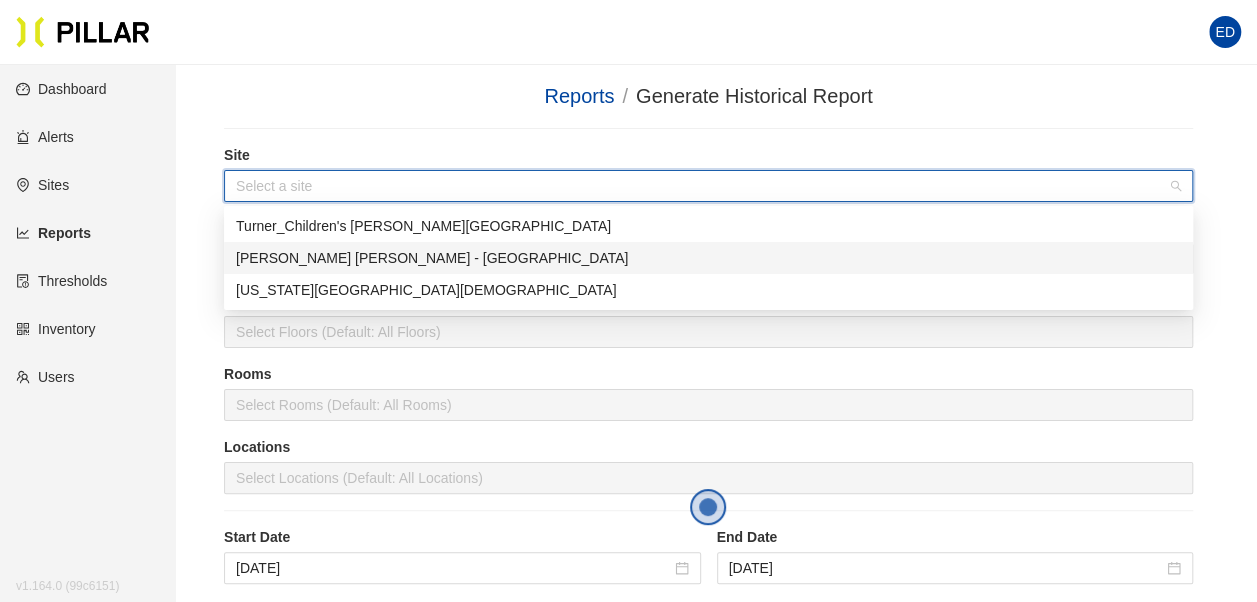 click on "[PERSON_NAME] [PERSON_NAME] - [GEOGRAPHIC_DATA]" at bounding box center [708, 258] 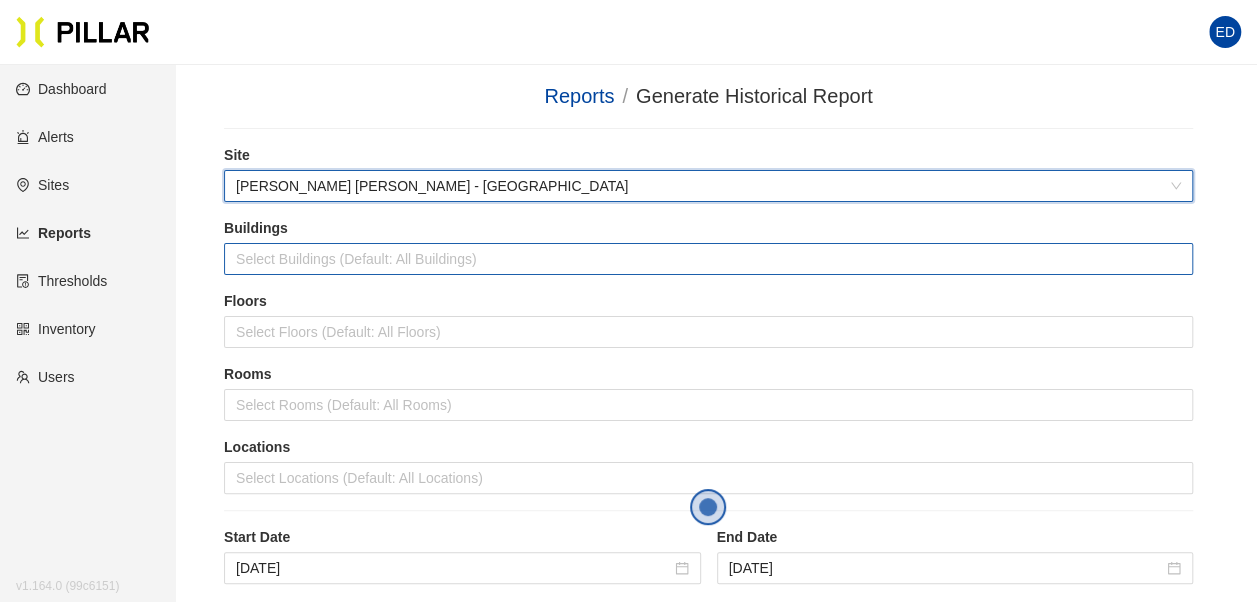click at bounding box center (708, 259) 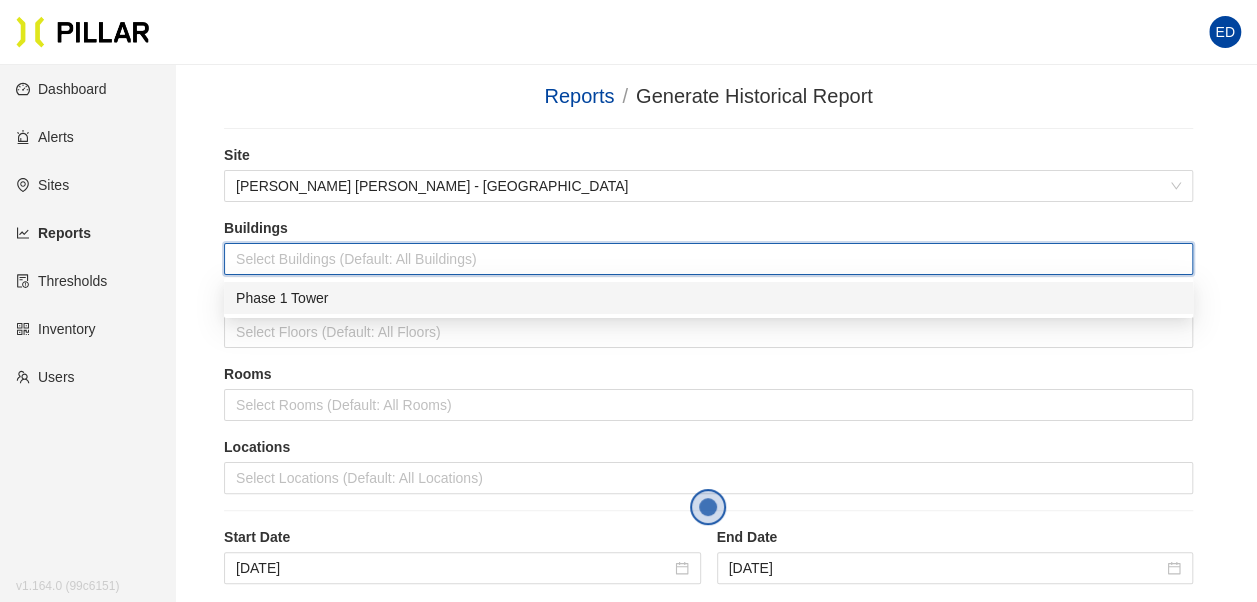 click on "Phase 1 Tower" at bounding box center (708, 298) 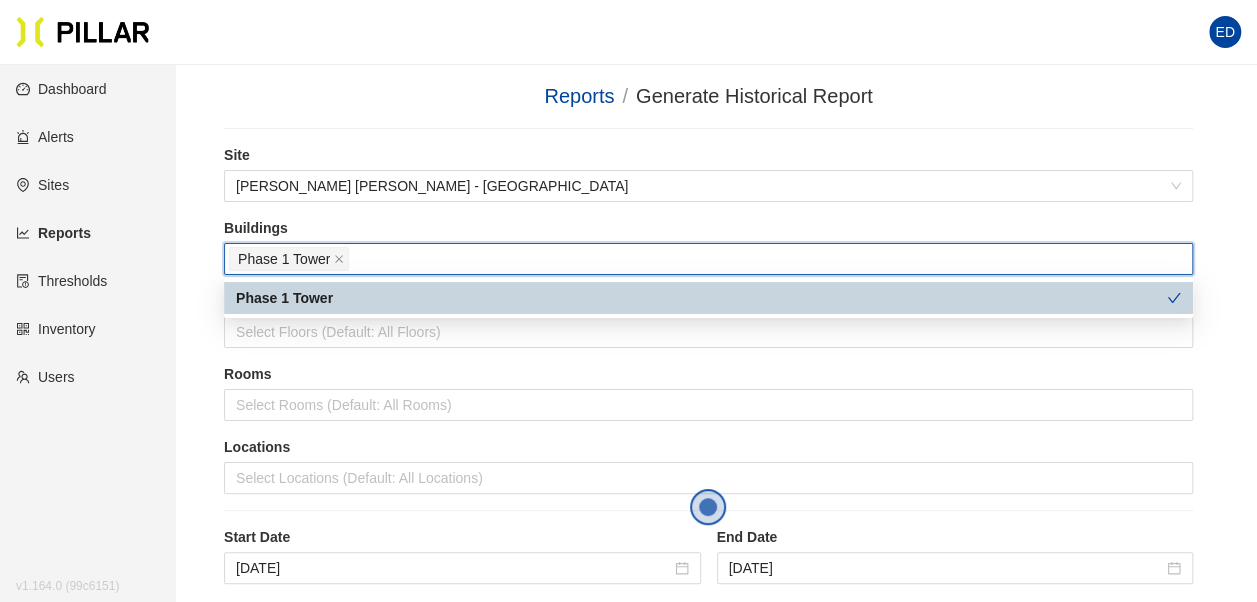 click on "Reports / Generate Historical Report / Site [PERSON_NAME] [PERSON_NAME] - [GEOGRAPHIC_DATA] Buildings Phase 1 Tower   Floors   Select Floors (Default: All Floors) Rooms   Select Rooms (Default: All Rooms) Locations   Select Locations (Default: All Locations) Start Date [DATE] End Date [DATE] Note: Reports can contain a maximum of   three months  of data. Sensor Readings (Four Max) Temperature Humidity   Report Type All Locations Include Water Monitors Include Weather Data Name Public Link Expiration Date [DATE] Submit Save Report" at bounding box center (628, 647) 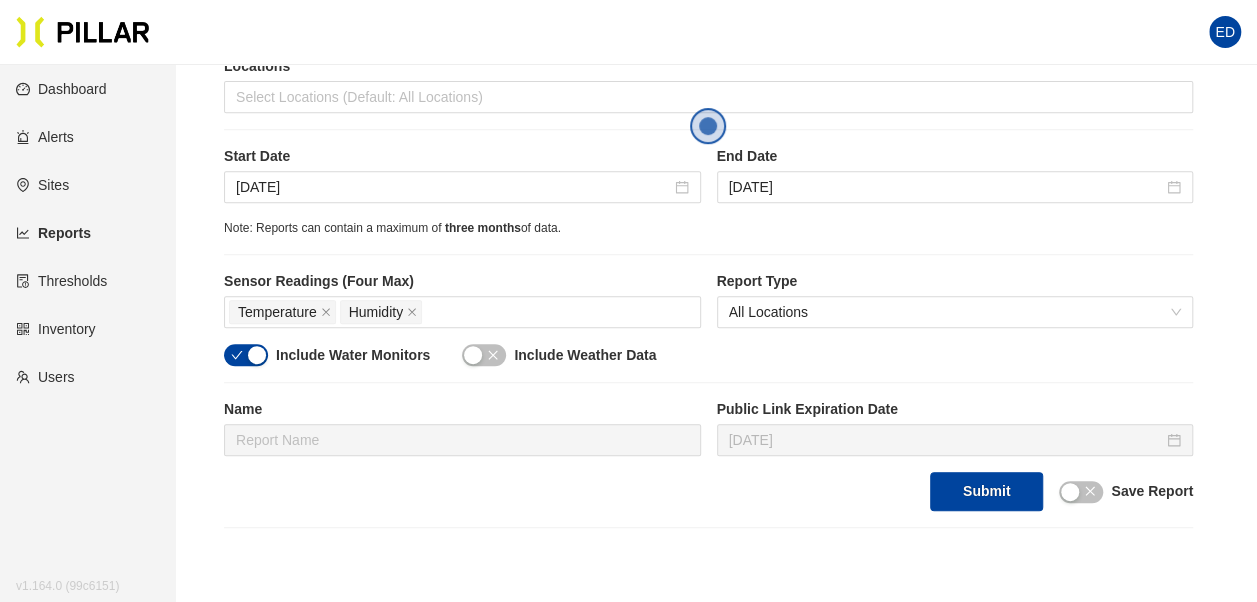 scroll, scrollTop: 400, scrollLeft: 0, axis: vertical 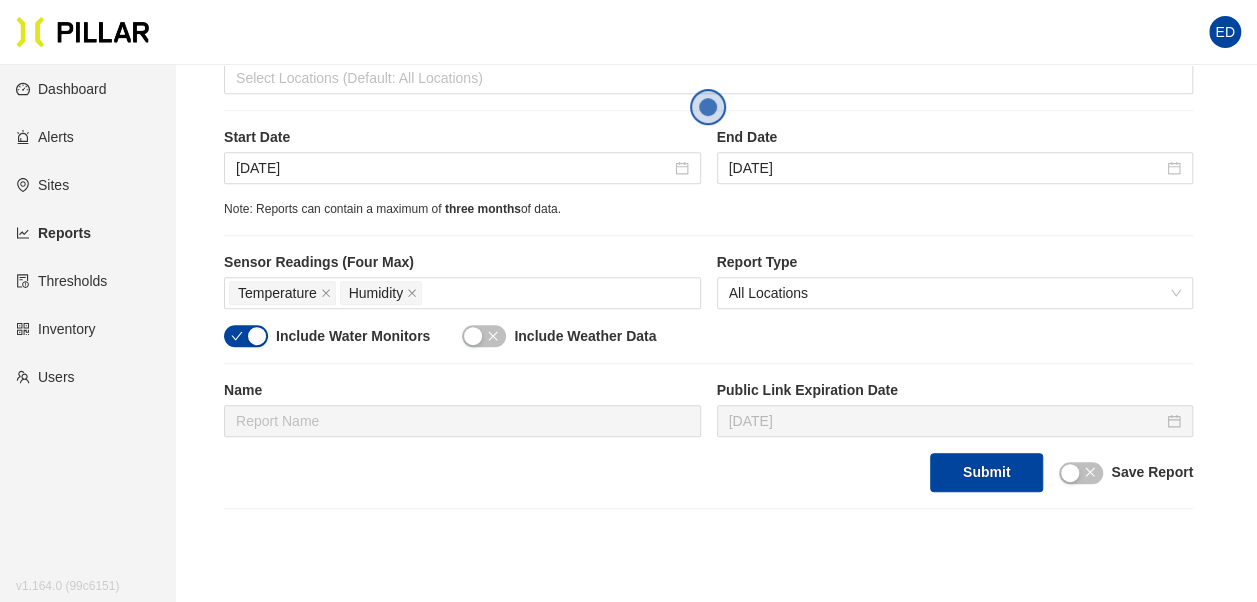 click at bounding box center [257, 336] 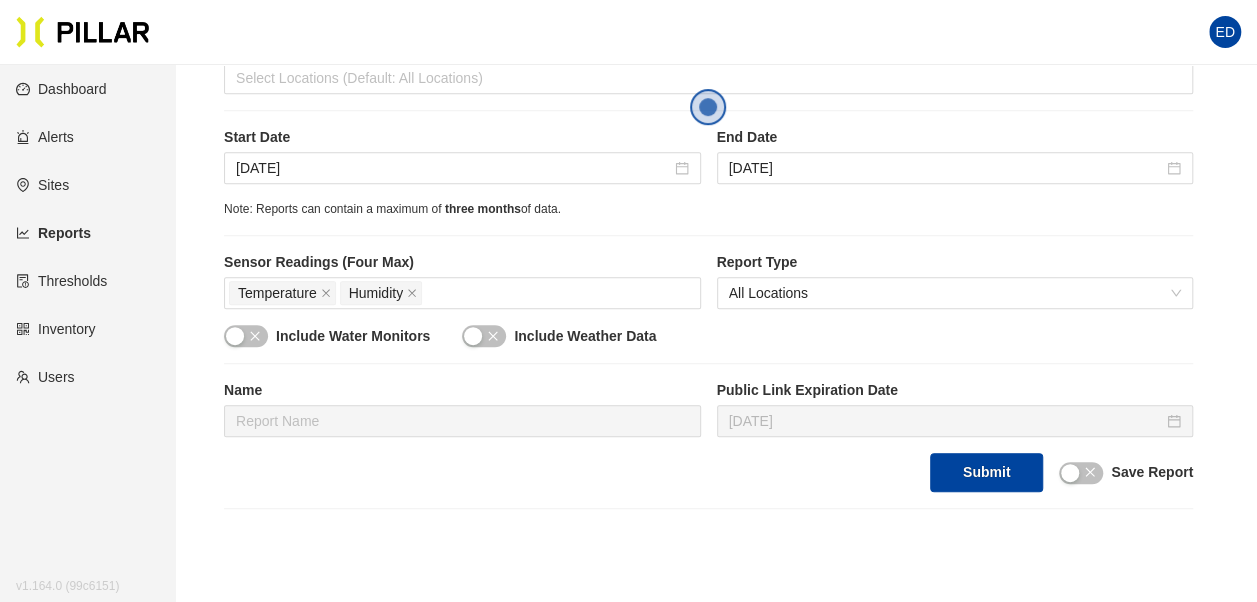 click at bounding box center (473, 336) 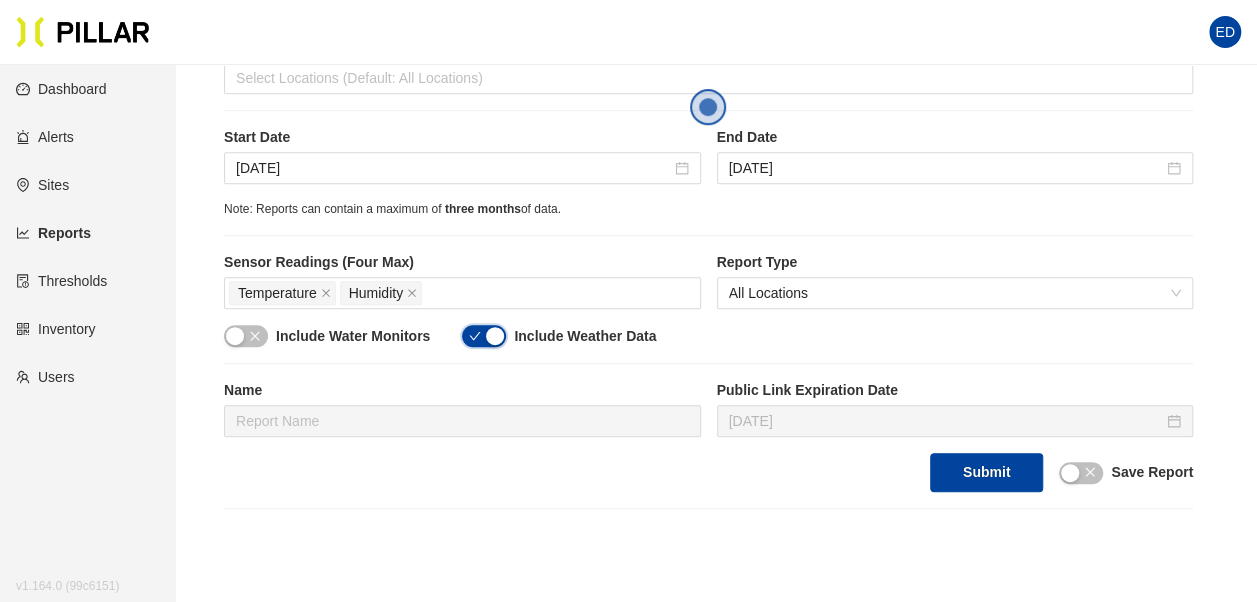 scroll, scrollTop: 500, scrollLeft: 0, axis: vertical 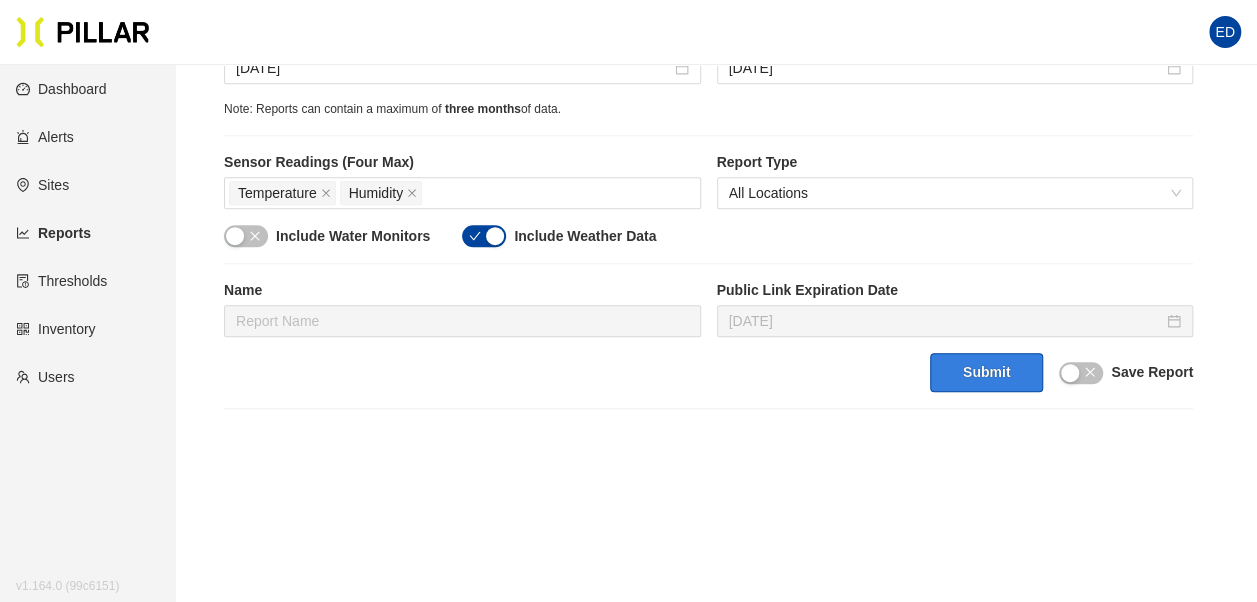 click on "Submit" at bounding box center [986, 372] 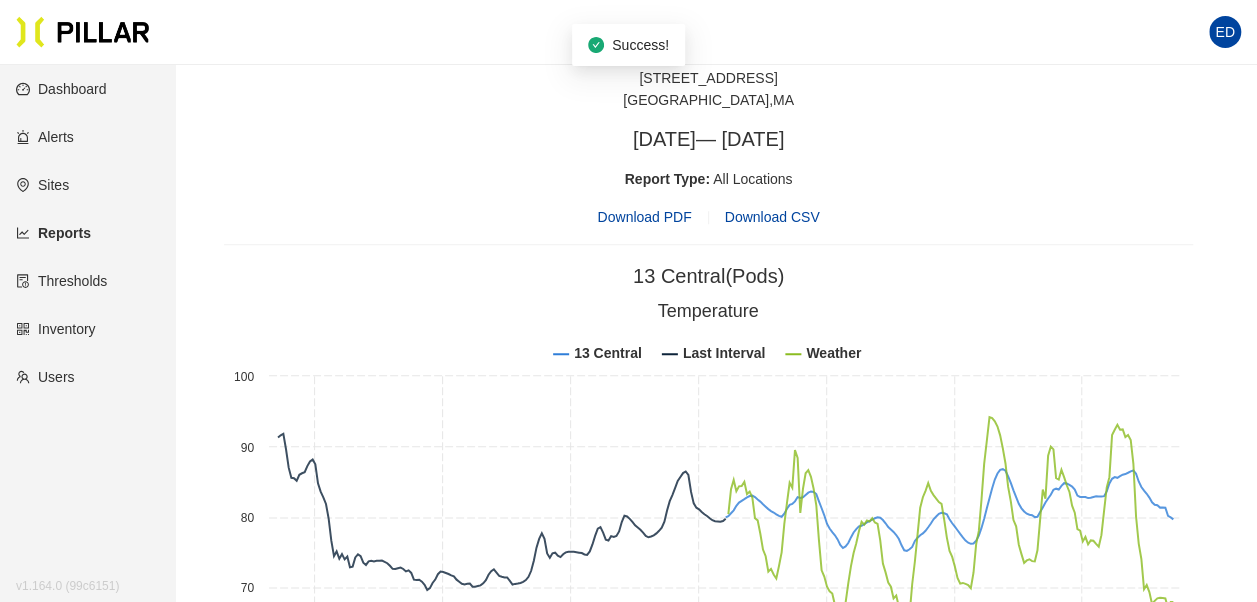 scroll, scrollTop: 1000, scrollLeft: 0, axis: vertical 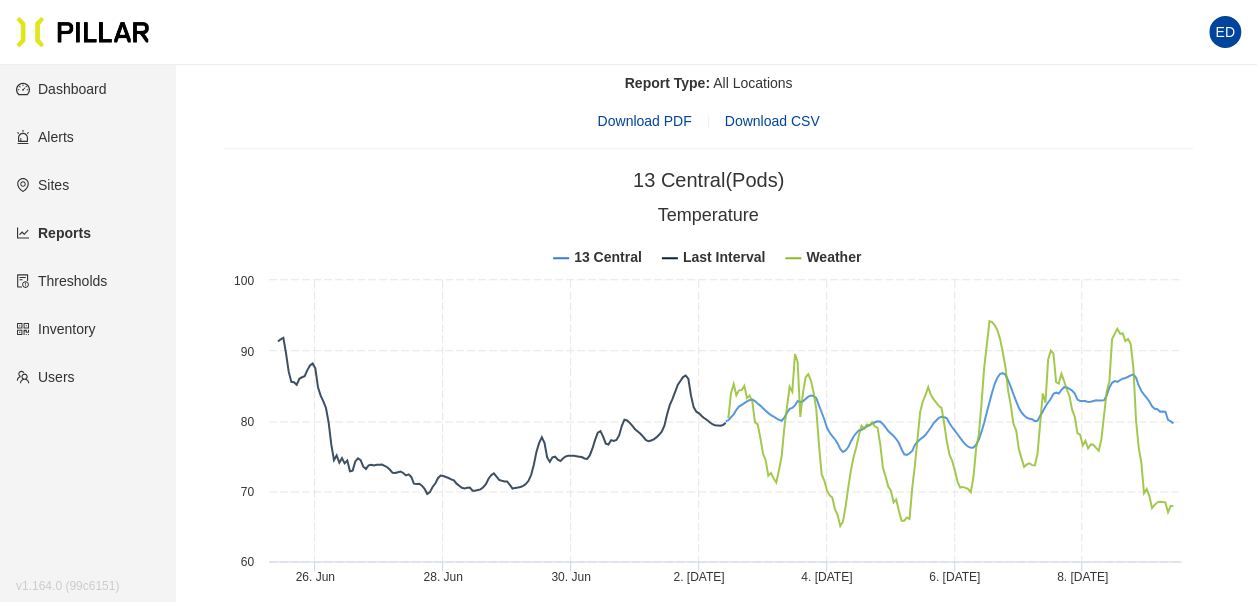 click on "Download PDF" at bounding box center [644, 121] 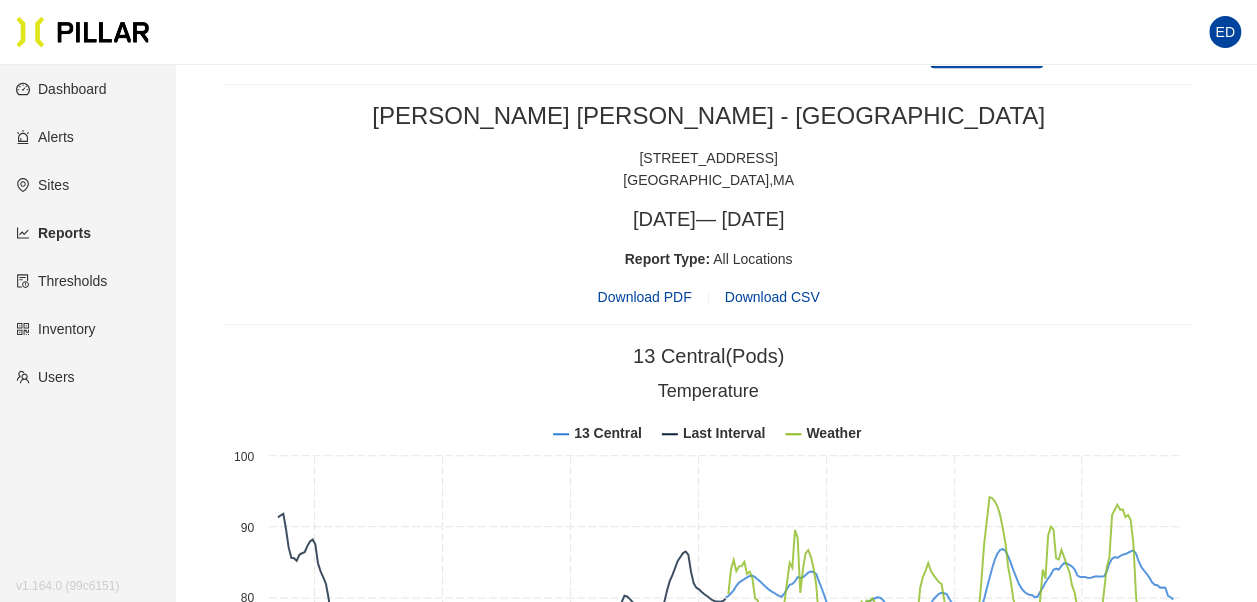 scroll, scrollTop: 1000, scrollLeft: 0, axis: vertical 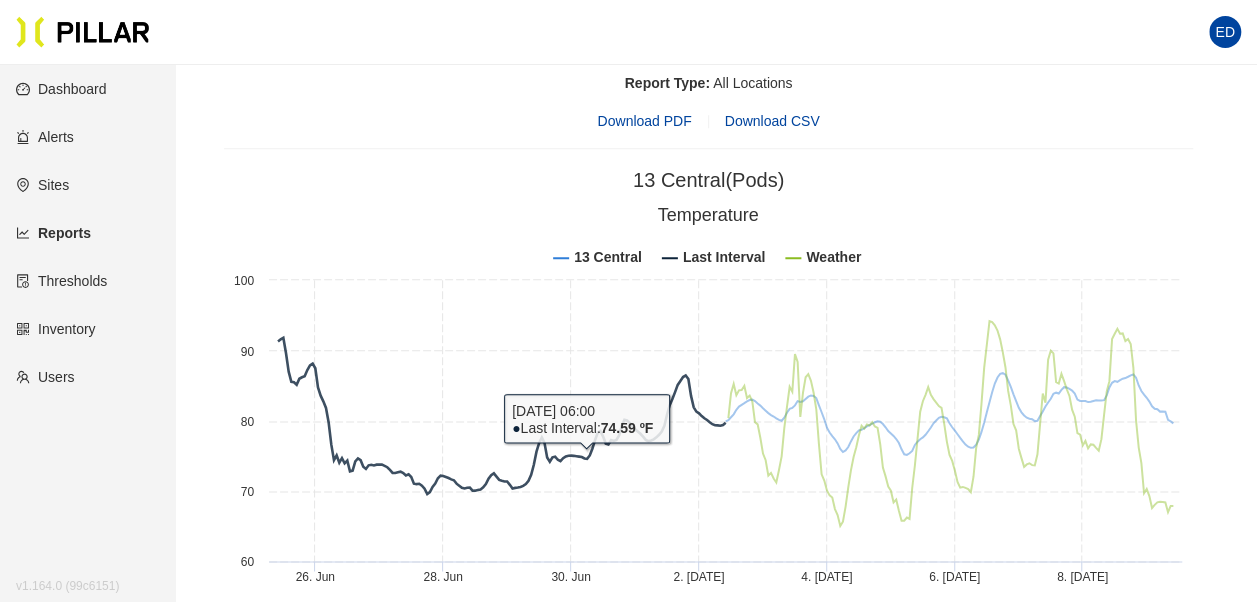 click on "[PERSON_NAME] [PERSON_NAME] - [GEOGRAPHIC_DATA] [STREET_ADDRESS]   [DATE]  —   [DATE] Report Type:   All Locations Download PDF Download CSV" at bounding box center [708, 28] 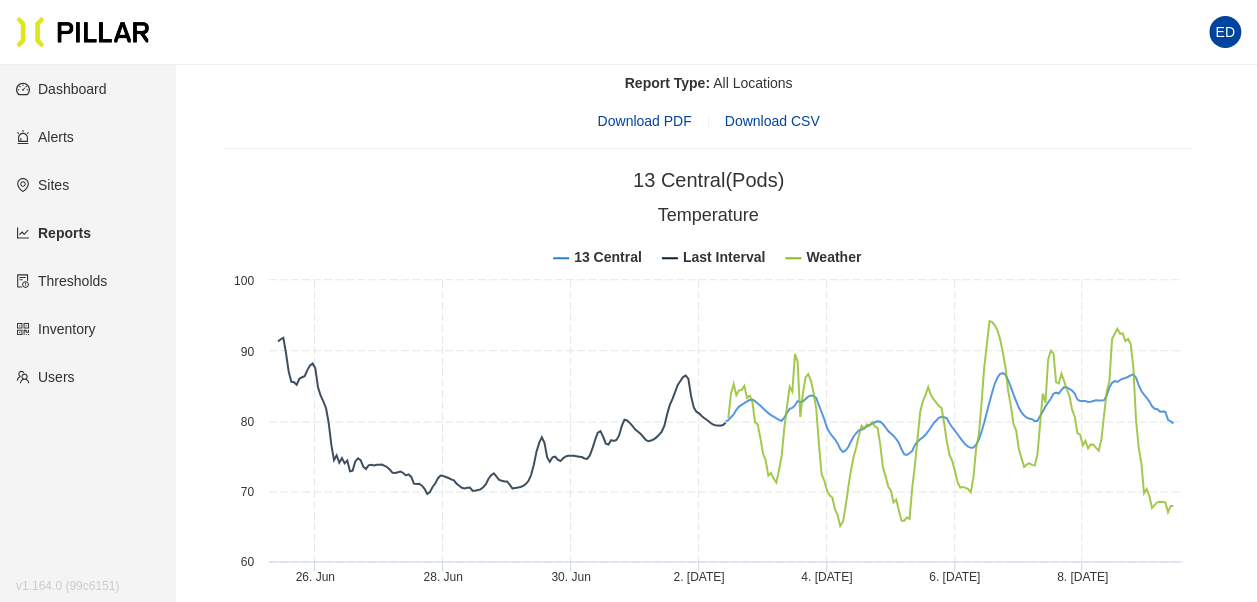 click on "Sites" at bounding box center [42, 185] 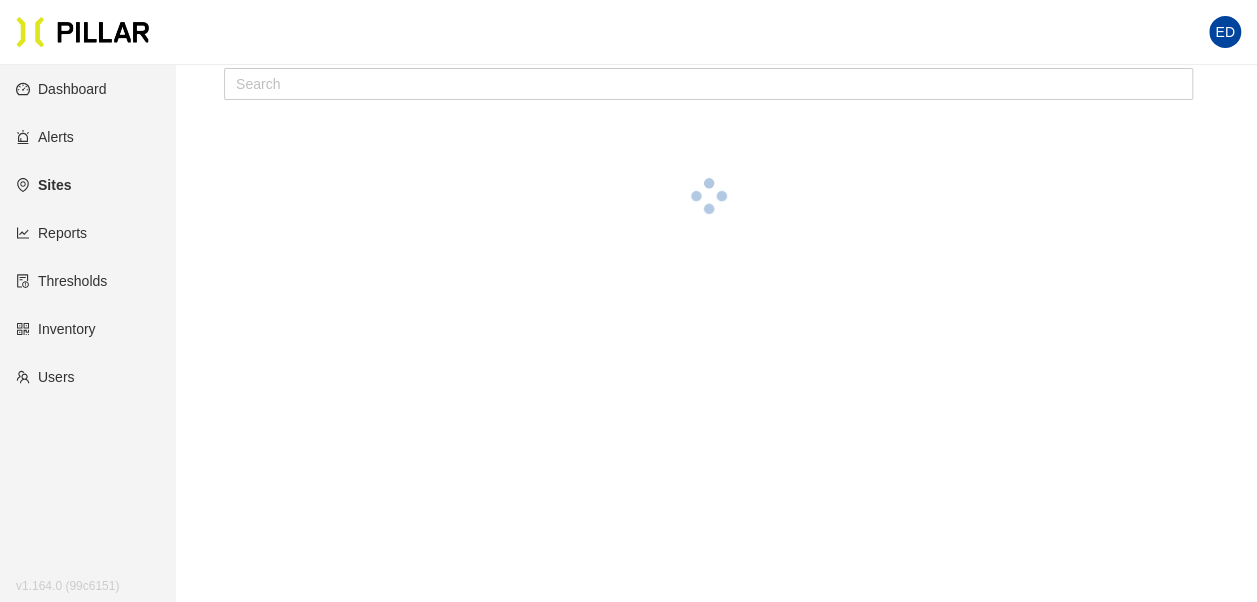 scroll, scrollTop: 0, scrollLeft: 0, axis: both 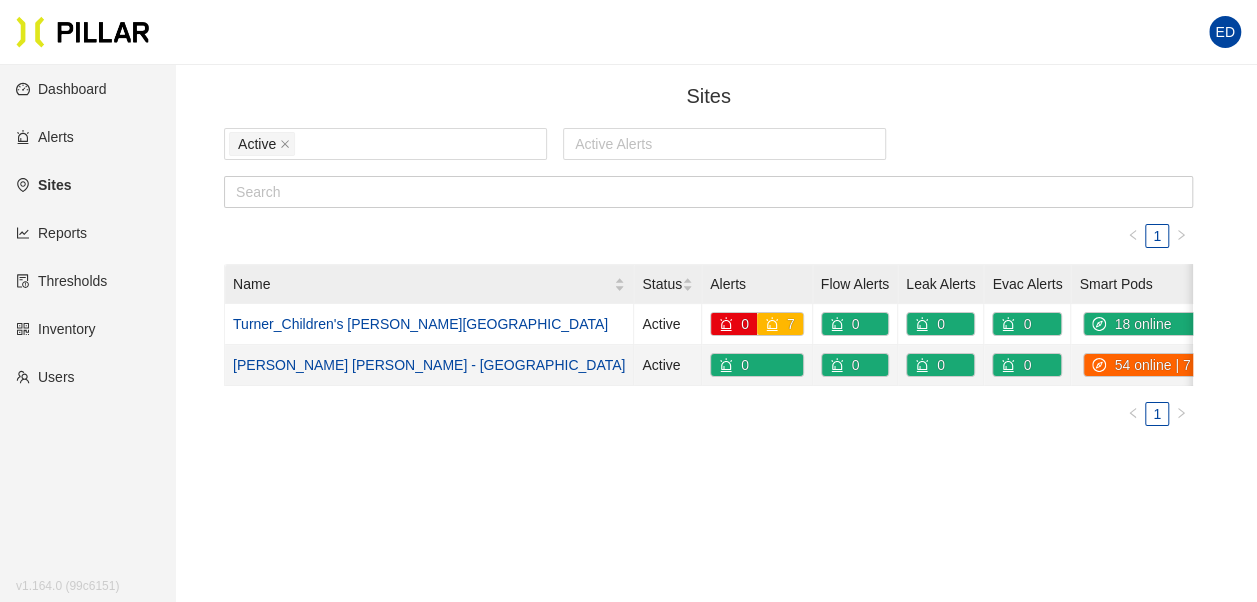 click on "[PERSON_NAME] [PERSON_NAME] - [GEOGRAPHIC_DATA]" at bounding box center [429, 365] 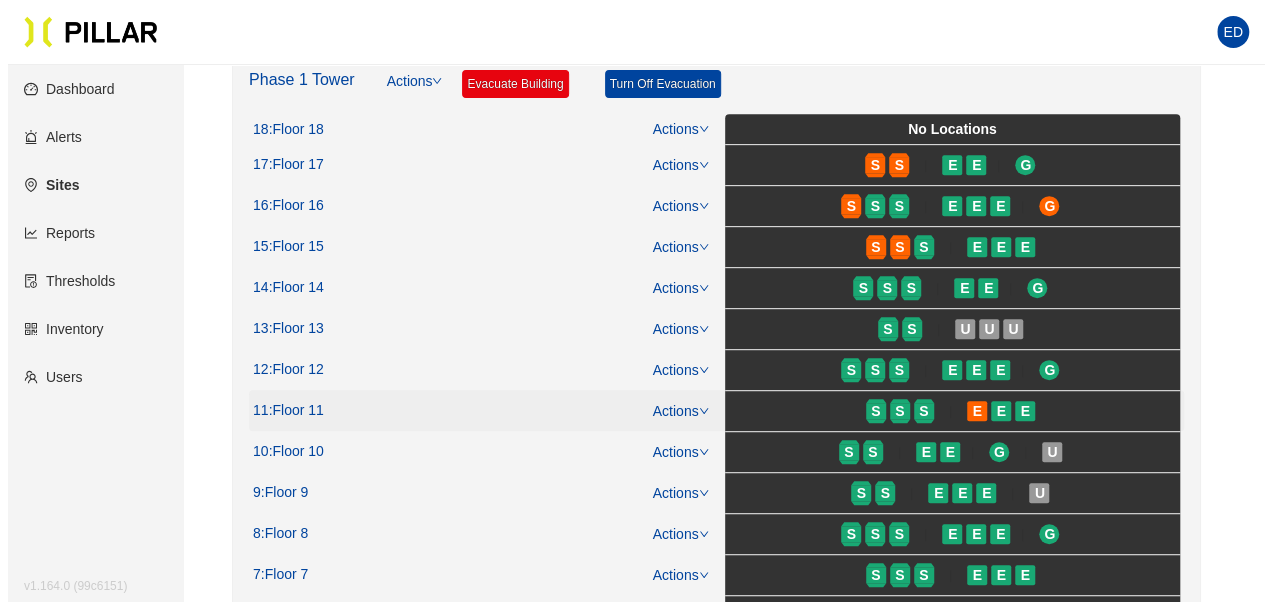 scroll, scrollTop: 400, scrollLeft: 0, axis: vertical 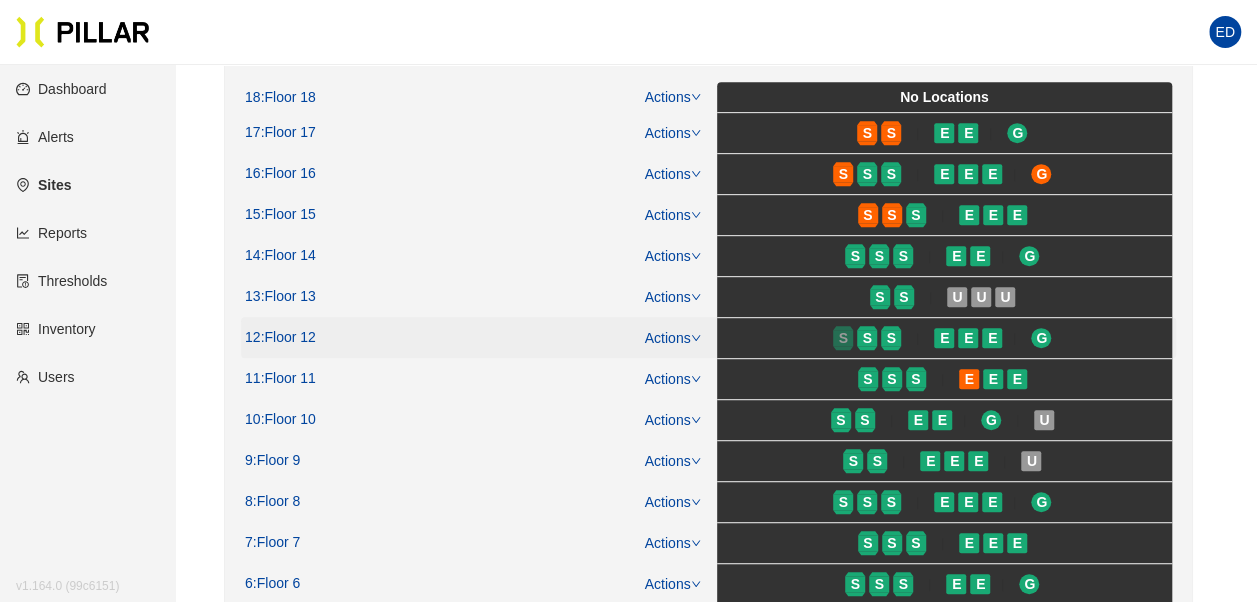 click on "S" at bounding box center (843, 338) 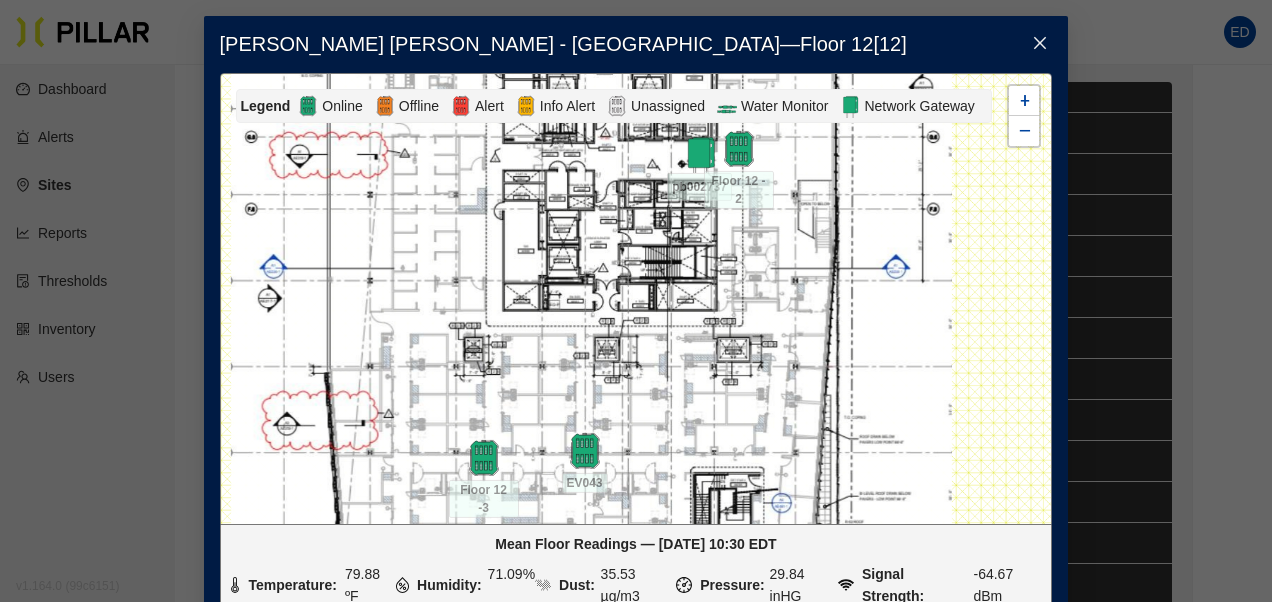 drag, startPoint x: 851, startPoint y: 323, endPoint x: 800, endPoint y: 248, distance: 90.697296 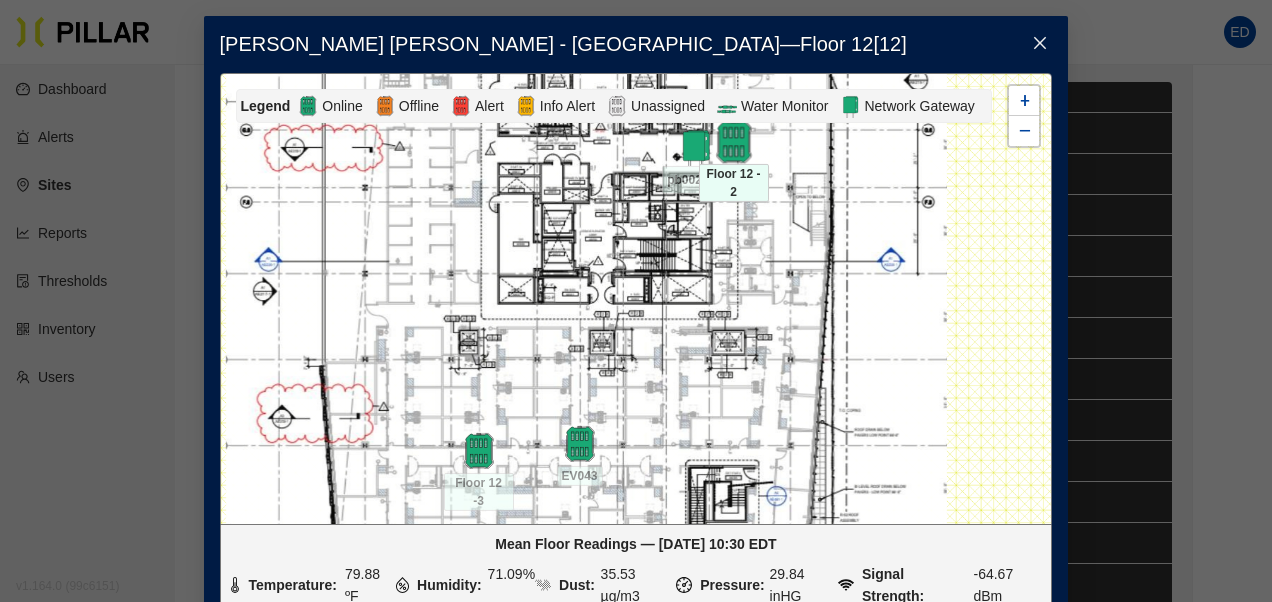 click at bounding box center [733, 141] 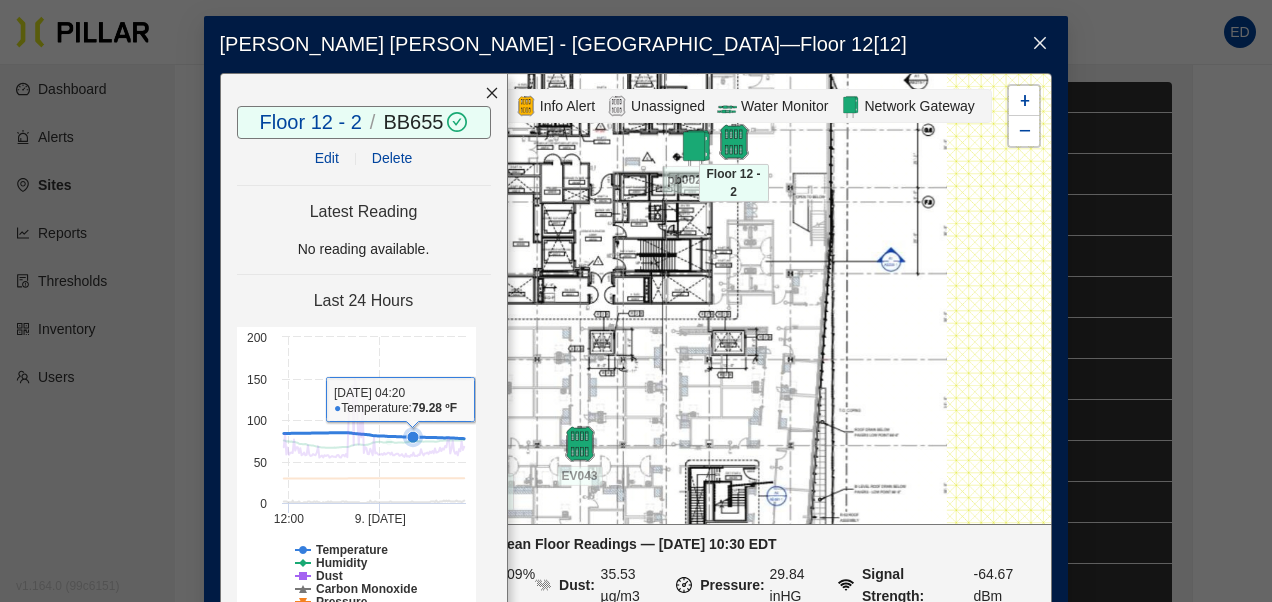 scroll, scrollTop: 59, scrollLeft: 0, axis: vertical 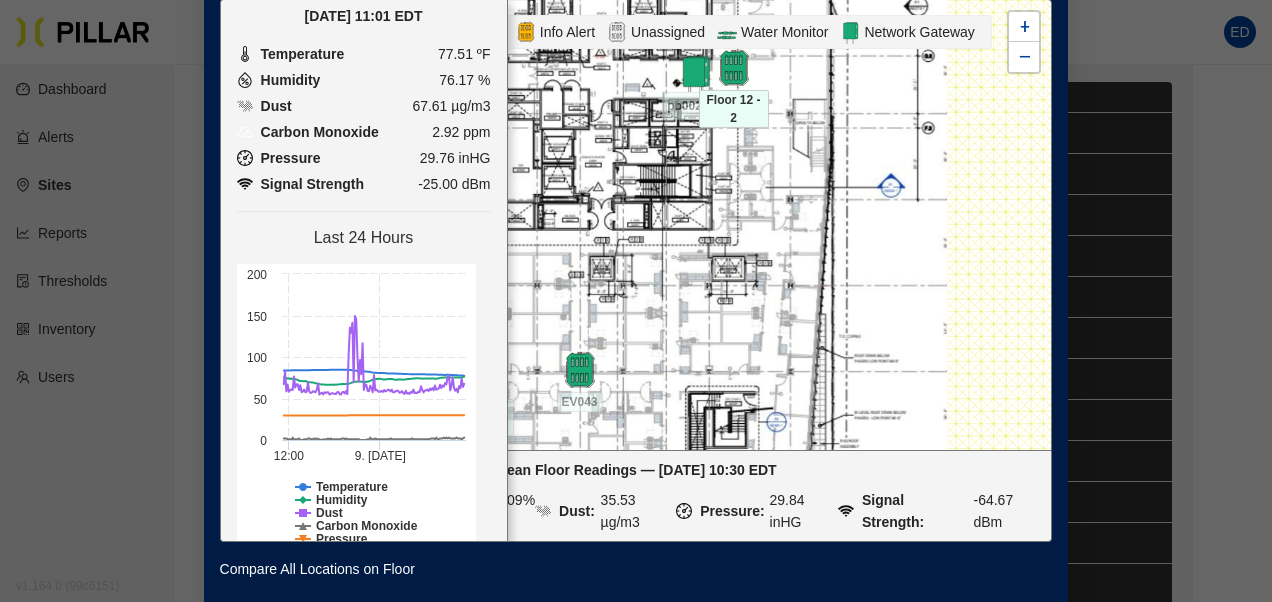 click at bounding box center [636, 225] 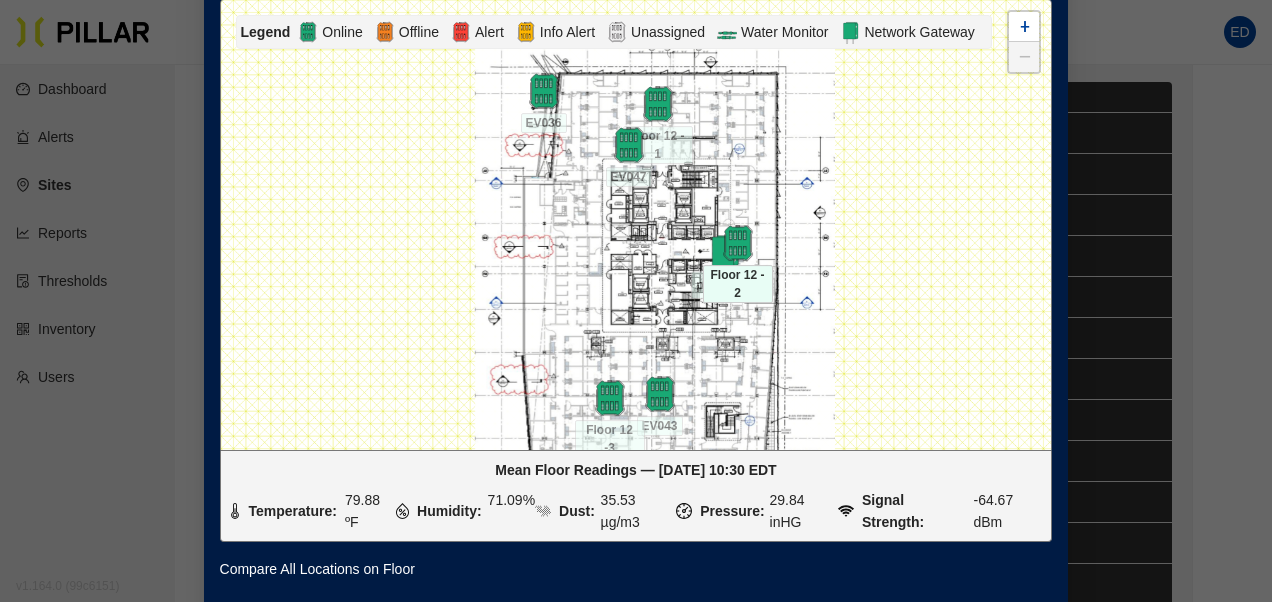drag, startPoint x: 610, startPoint y: 138, endPoint x: 628, endPoint y: 228, distance: 91.78235 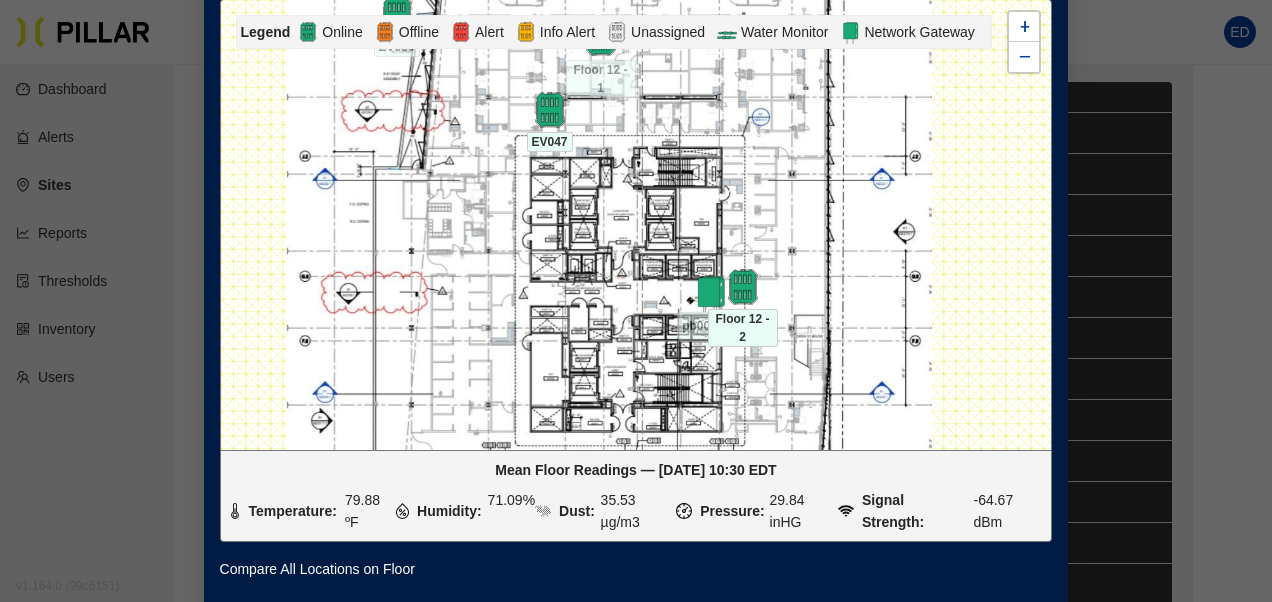 drag, startPoint x: 629, startPoint y: 220, endPoint x: 571, endPoint y: 144, distance: 95.60335 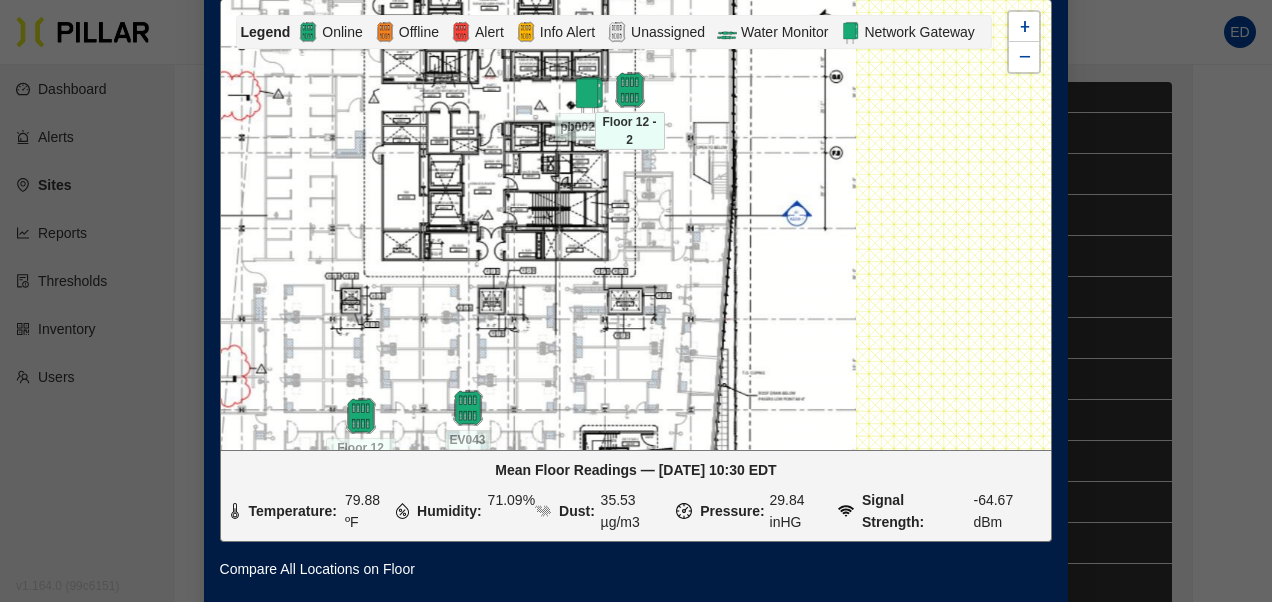 drag, startPoint x: 837, startPoint y: 330, endPoint x: 906, endPoint y: 271, distance: 90.78546 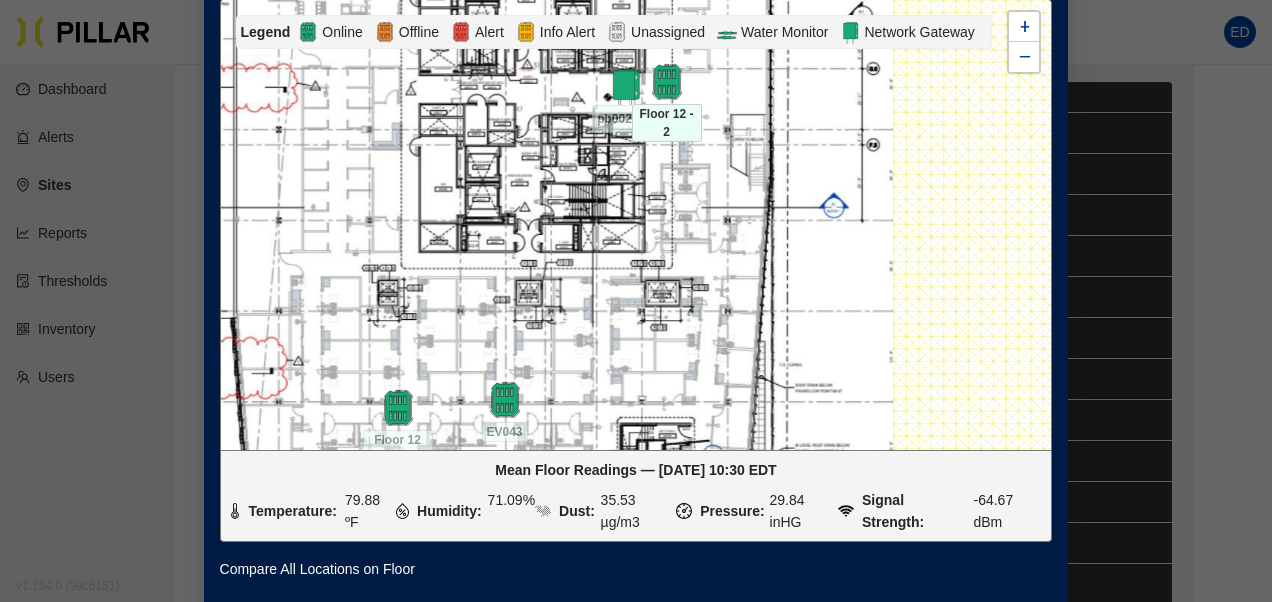 drag, startPoint x: 857, startPoint y: 292, endPoint x: 894, endPoint y: 284, distance: 37.85499 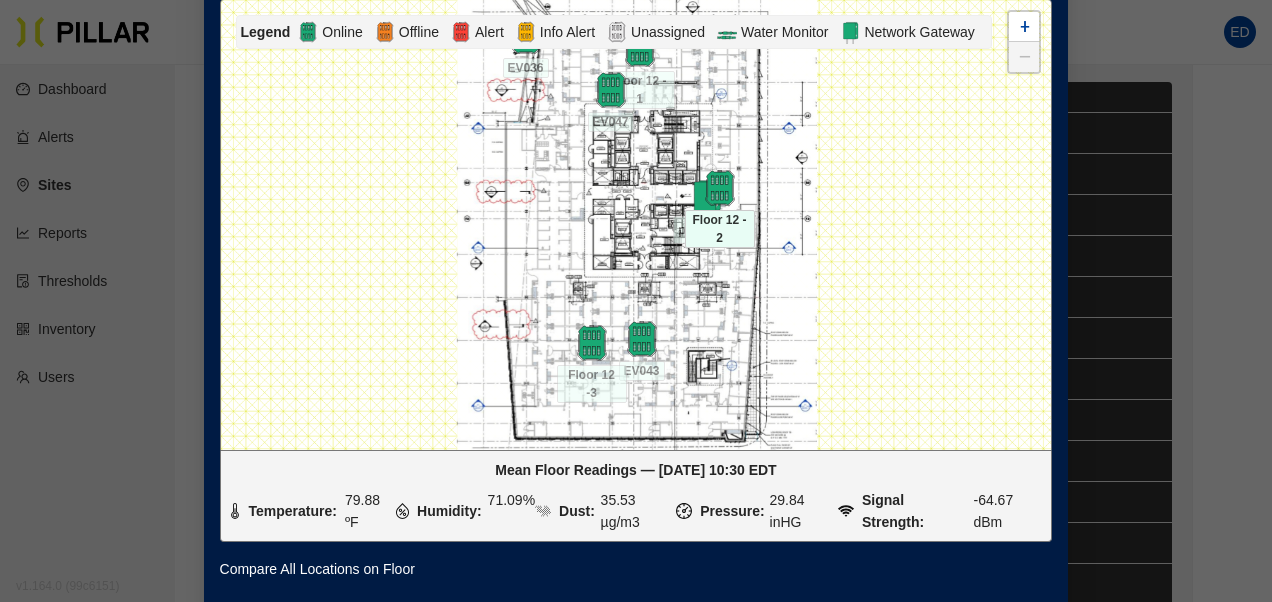 click on "[PERSON_NAME] [PERSON_NAME] - Mass General Hospital  —  Floor 12  [ 12 ] Legend Online Offline Alert Info Alert Unassigned Water Monitor Network Gateway
EV036
EV043
EV047
Floor 12 - 1
Floor 12 - 2
Floor 12 -3
pb002737
+ − Mean Floor Readings —   [DATE] 10:30 EDT Temperature: 79.88 ºF Humidity: 71.09% Dust: 35.53 µg/m3 Pressure: 29.84 inHG Signal Strength: -64.67 dBm Compare All Locations on Floor" at bounding box center (636, 301) 